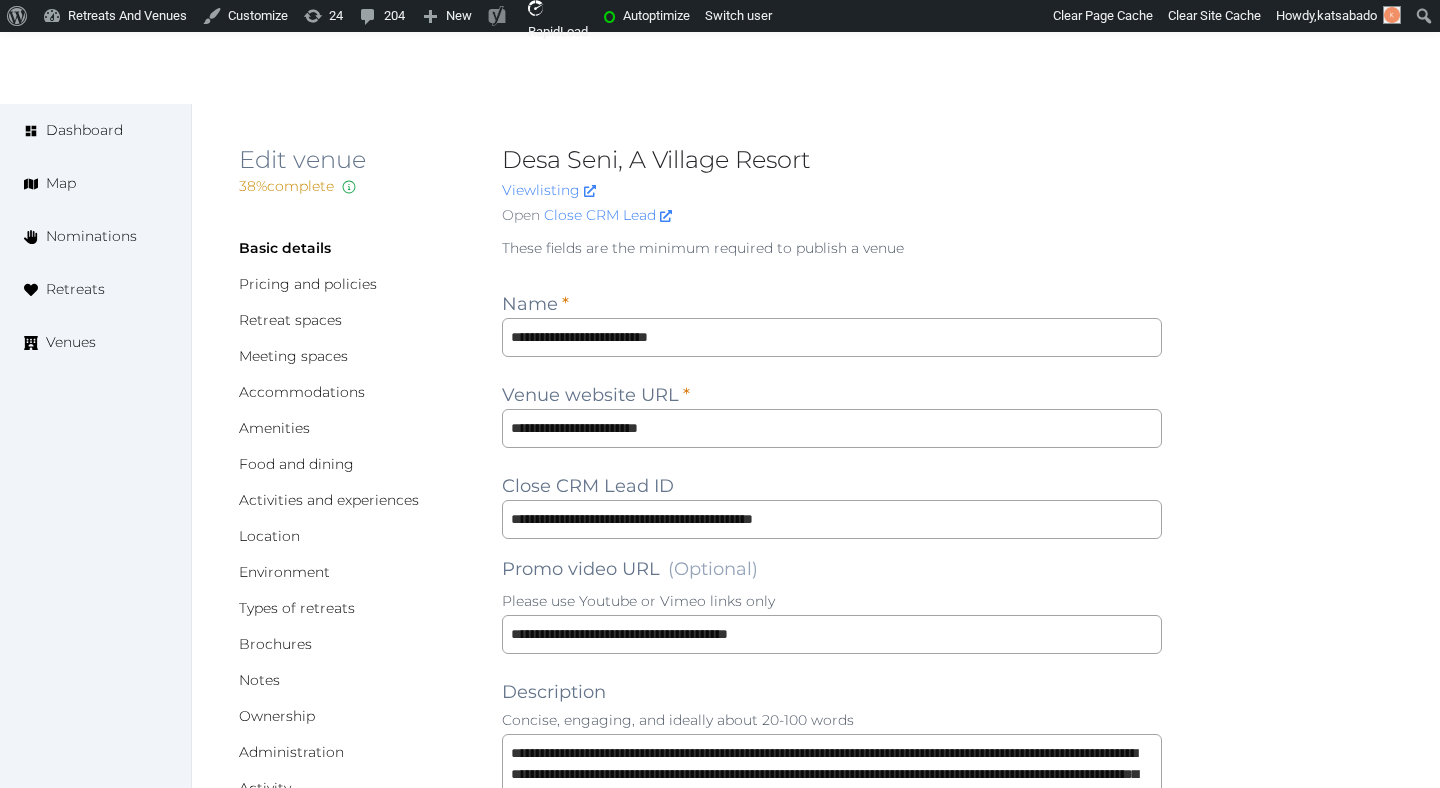 scroll, scrollTop: 618, scrollLeft: 0, axis: vertical 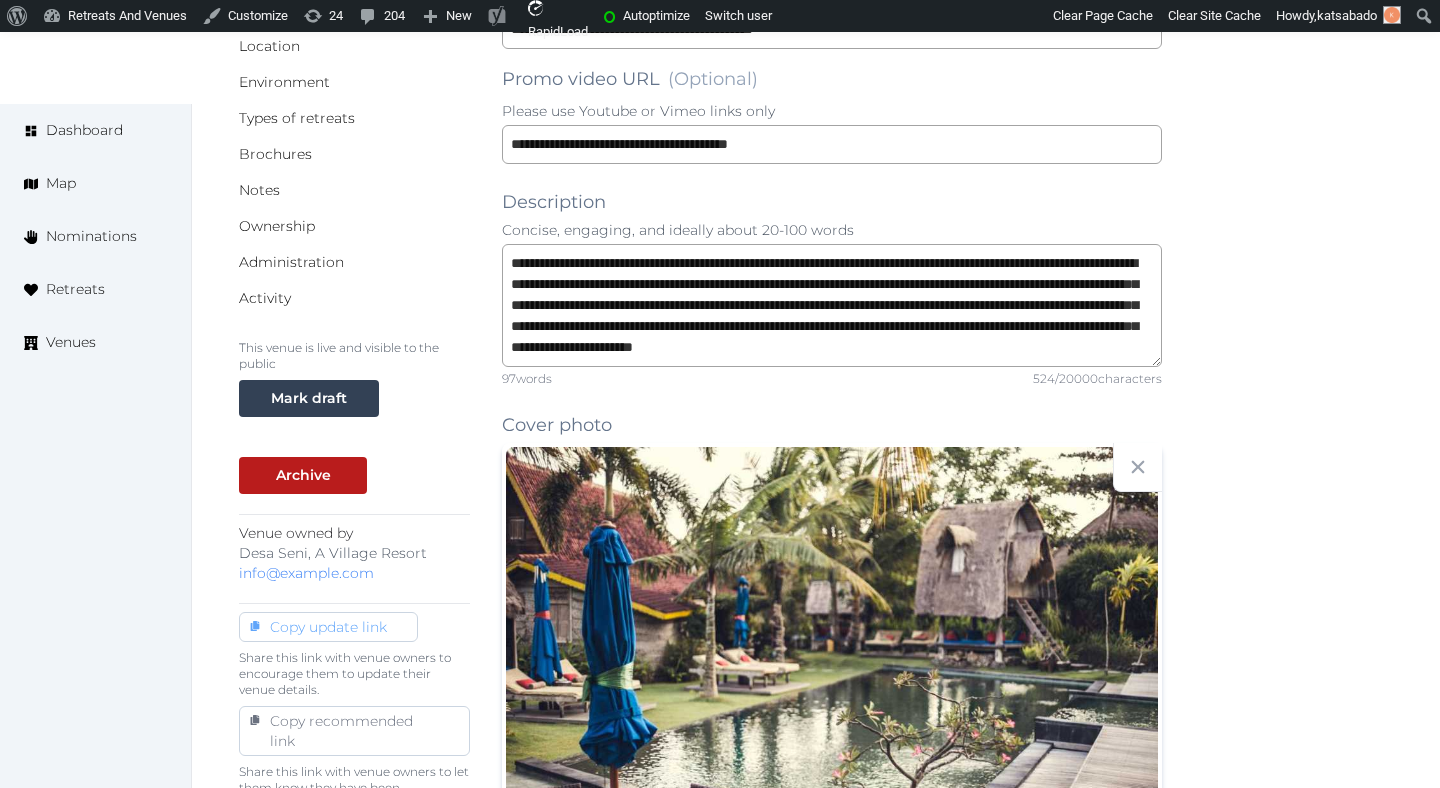click on "Copy update link" at bounding box center (328, 627) 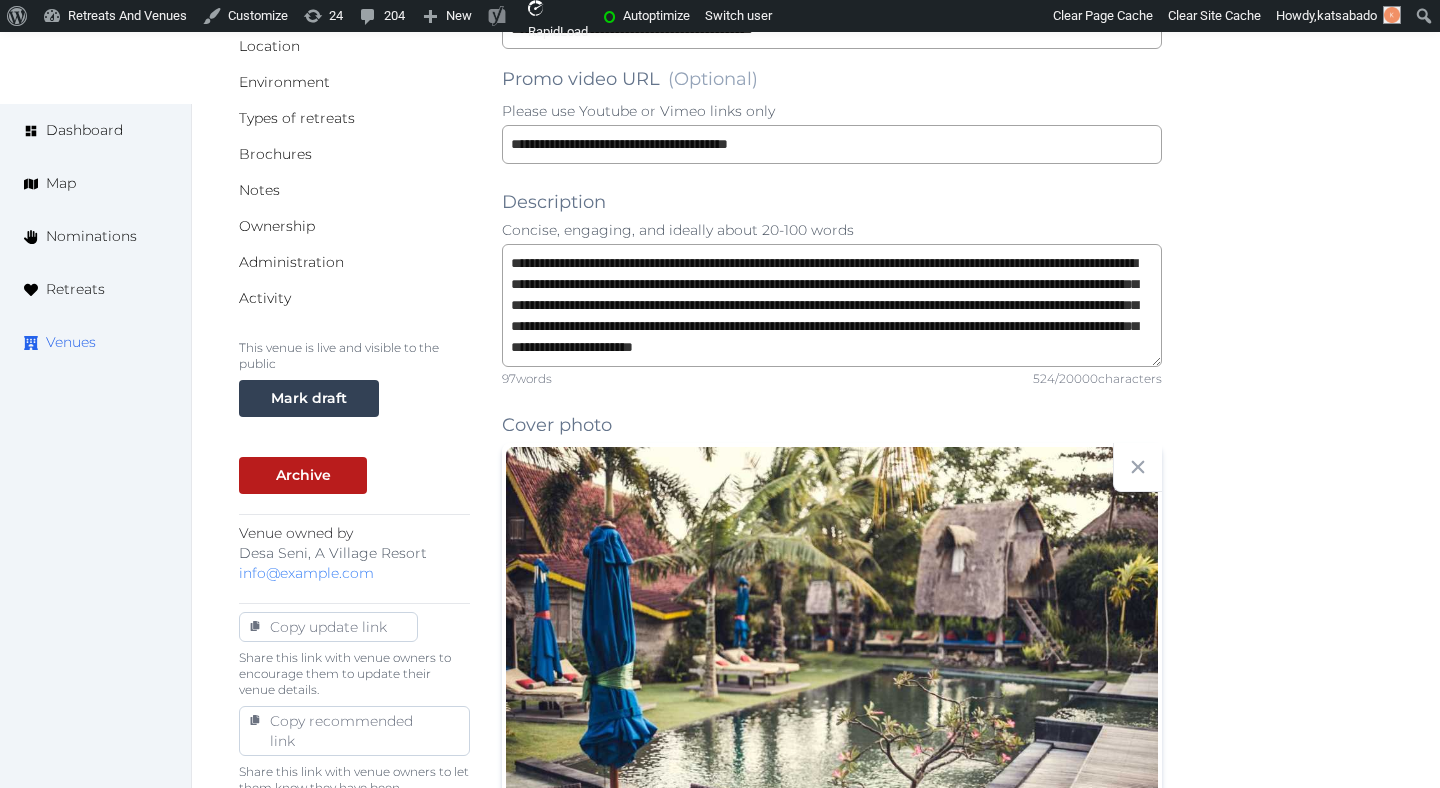 click on "Venues" at bounding box center (71, 342) 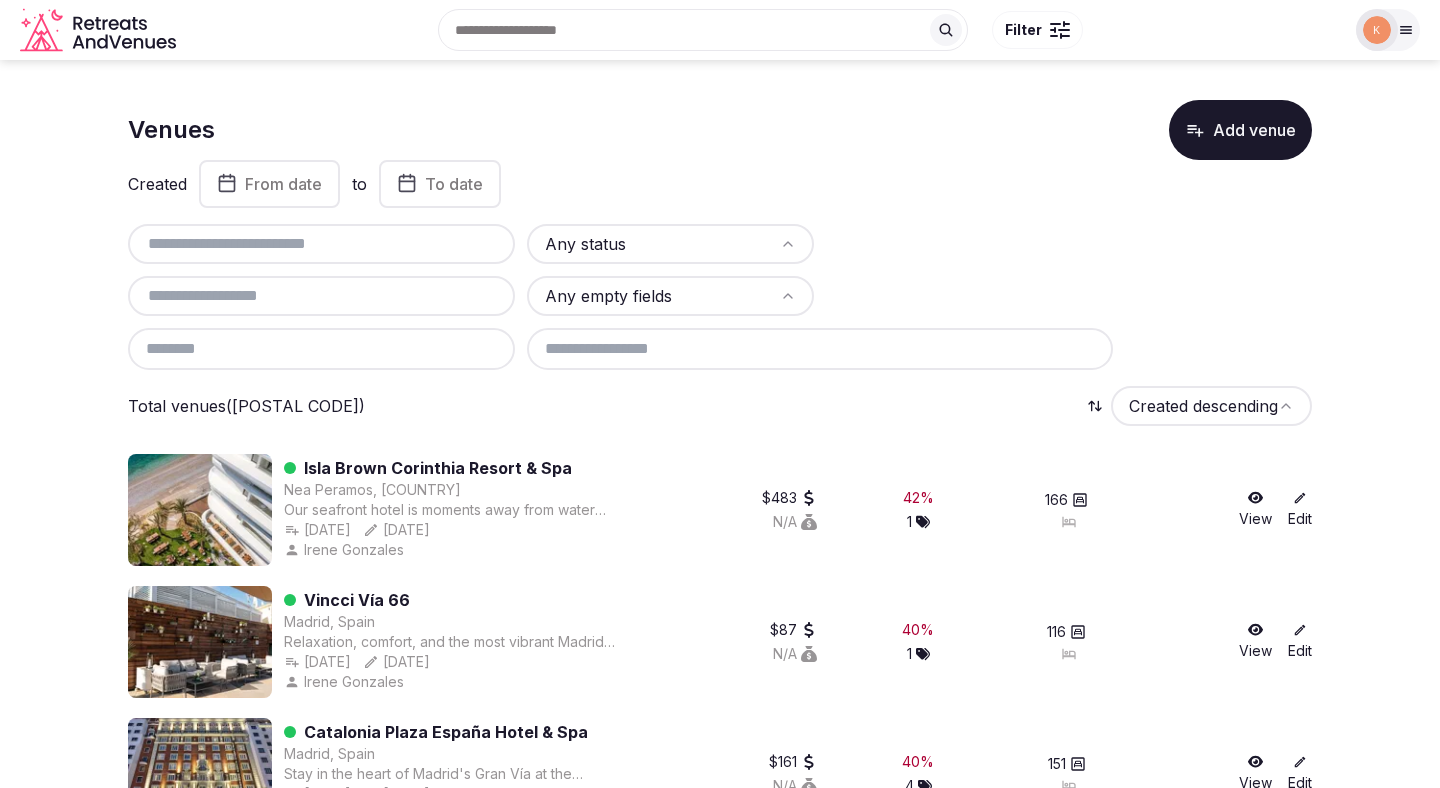 scroll, scrollTop: 0, scrollLeft: 0, axis: both 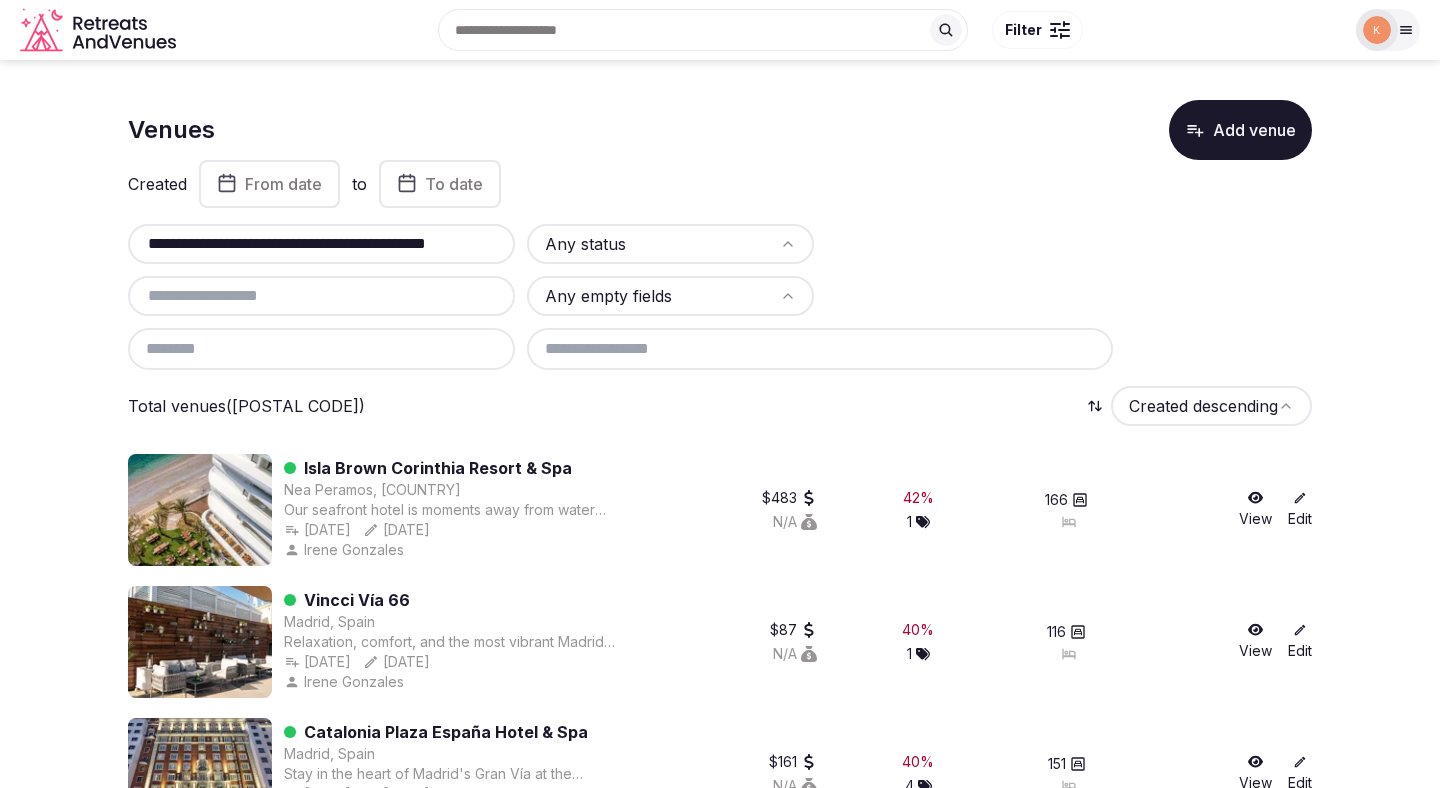 type on "**********" 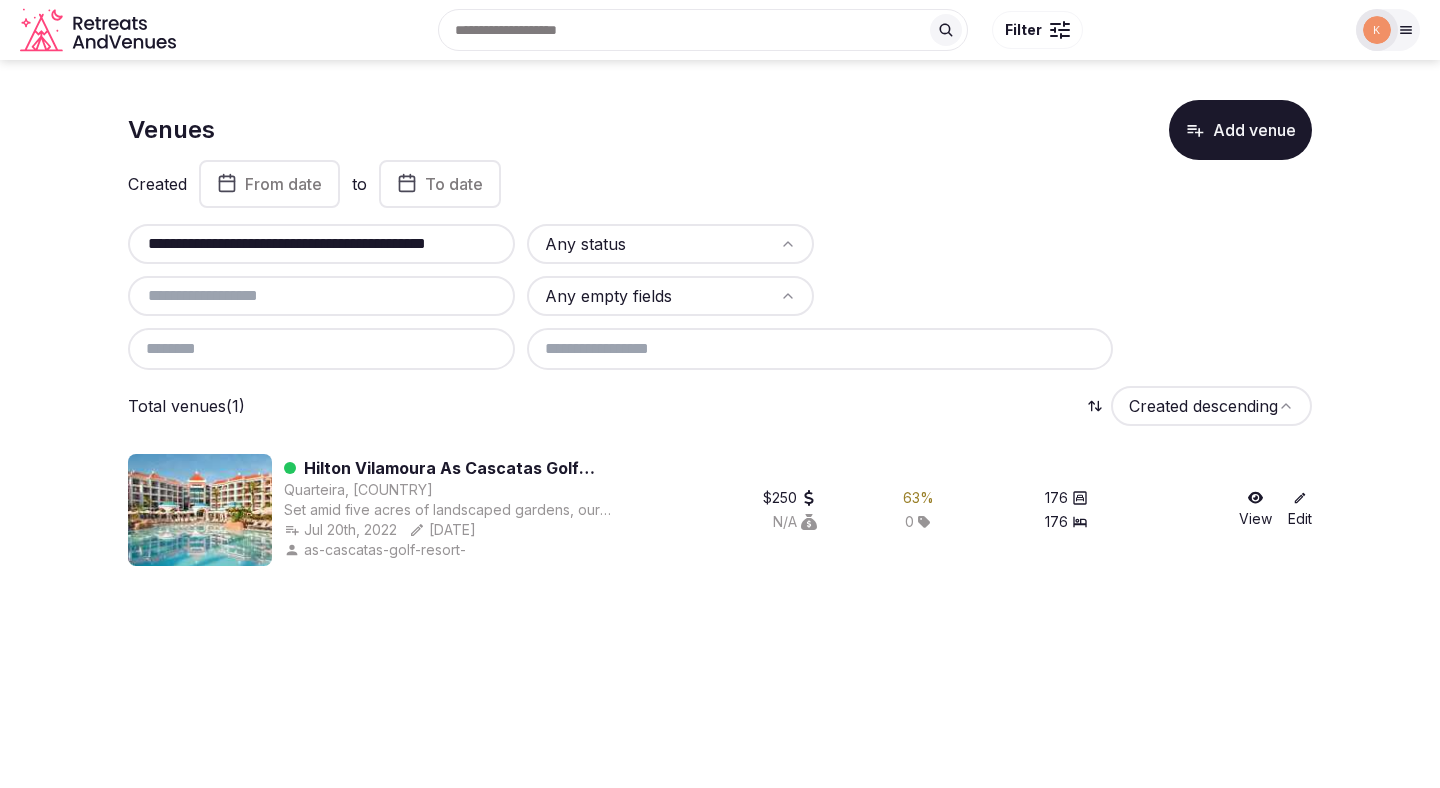 scroll, scrollTop: 0, scrollLeft: 0, axis: both 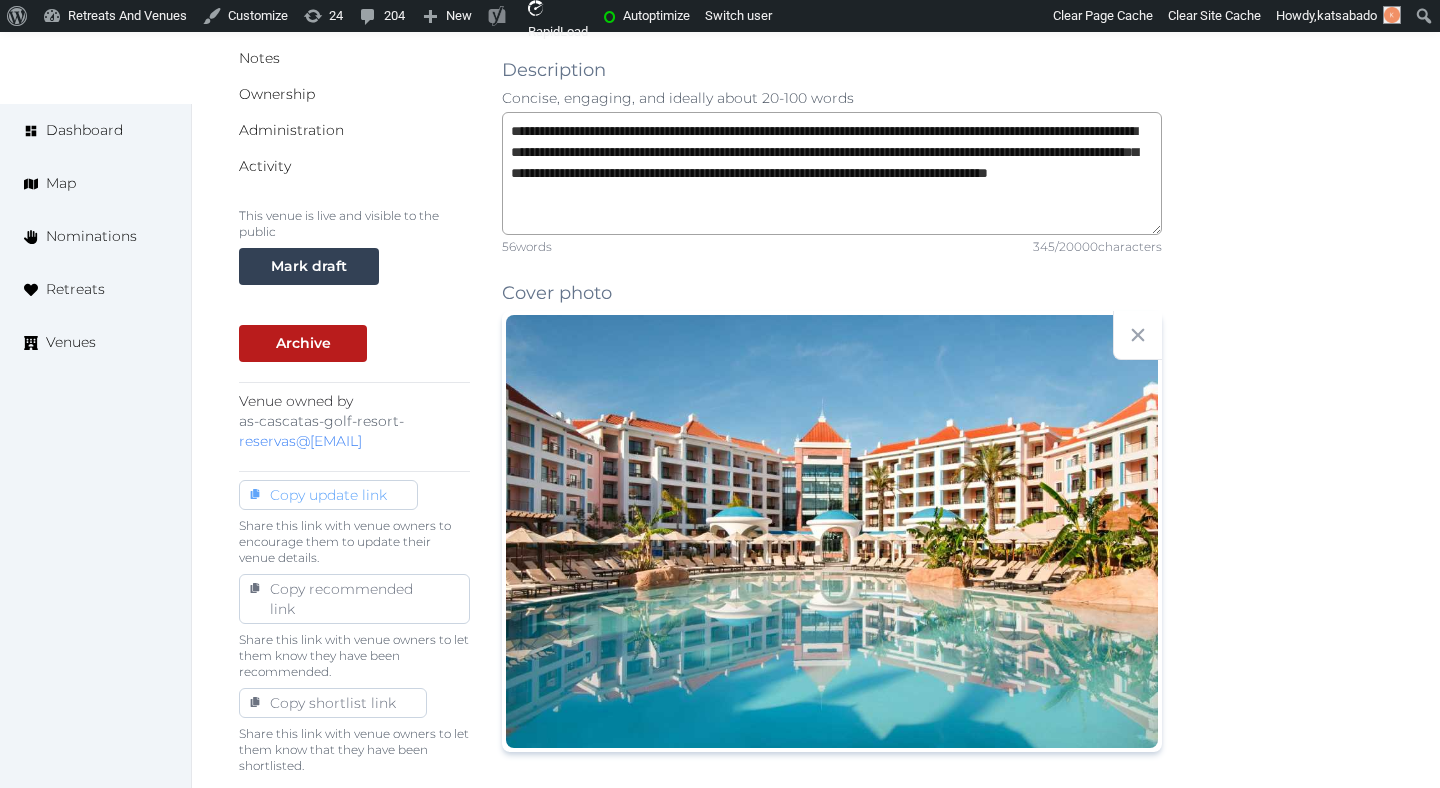 click on "Copy update link" at bounding box center (328, 495) 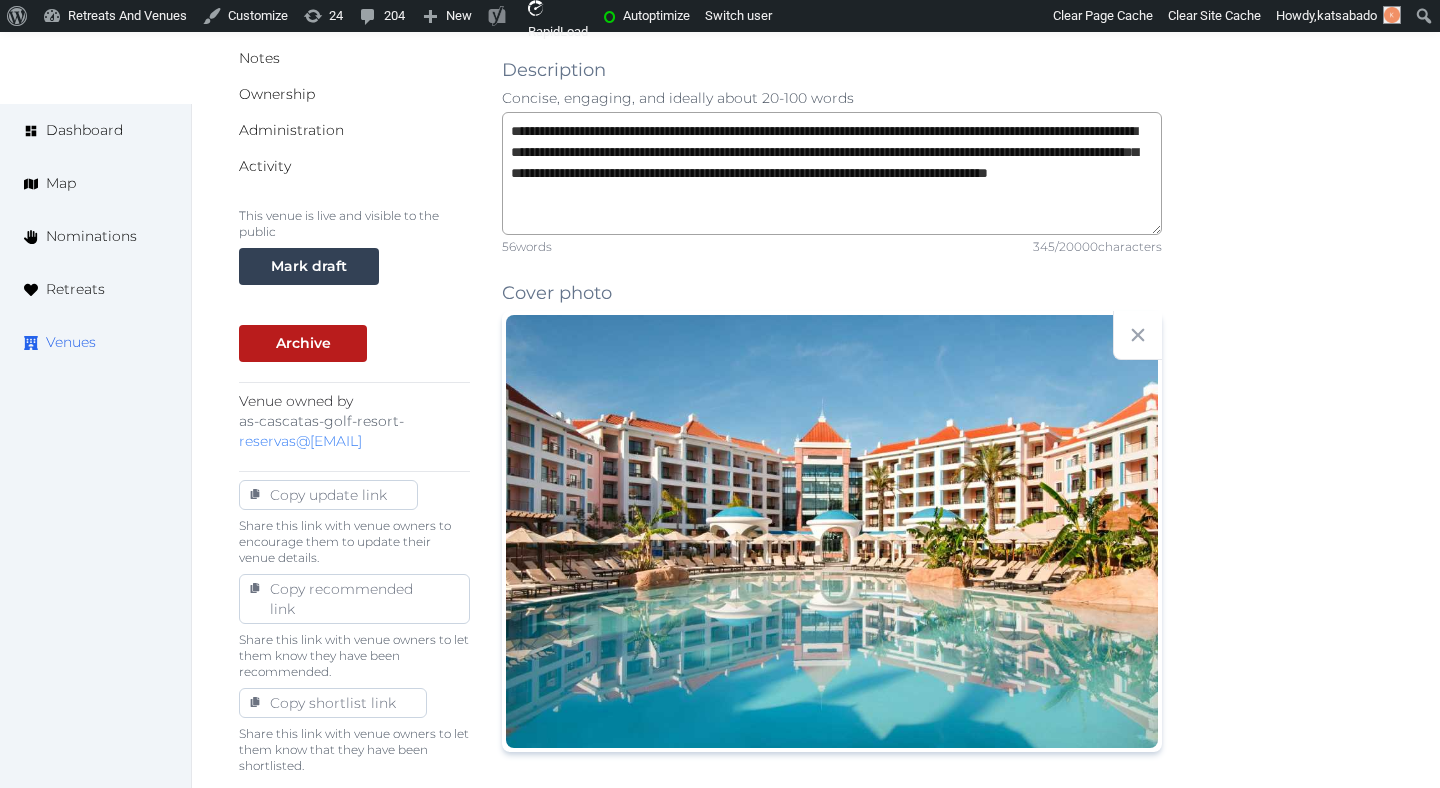 click on "Venues" at bounding box center (71, 342) 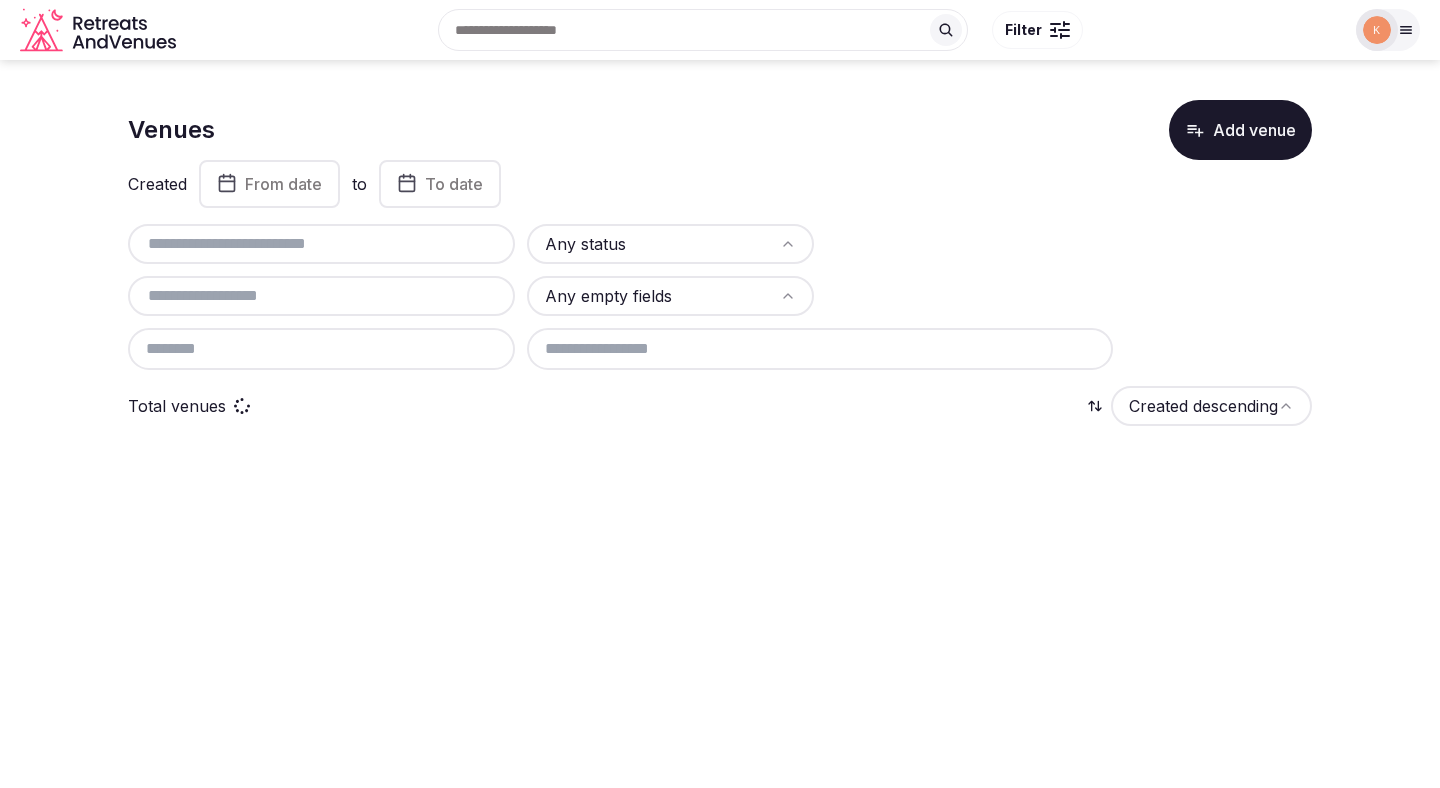 scroll, scrollTop: 0, scrollLeft: 0, axis: both 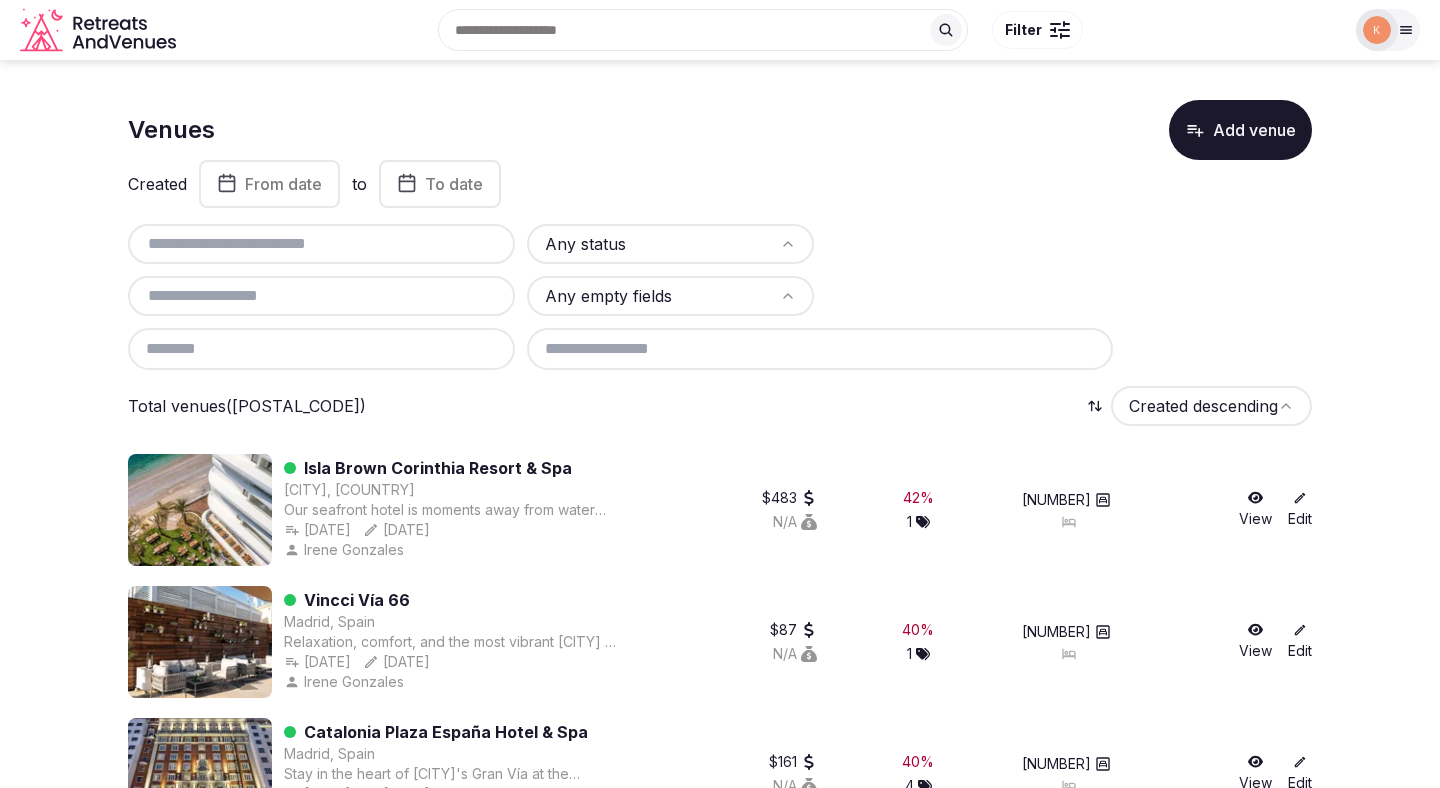 click at bounding box center (321, 244) 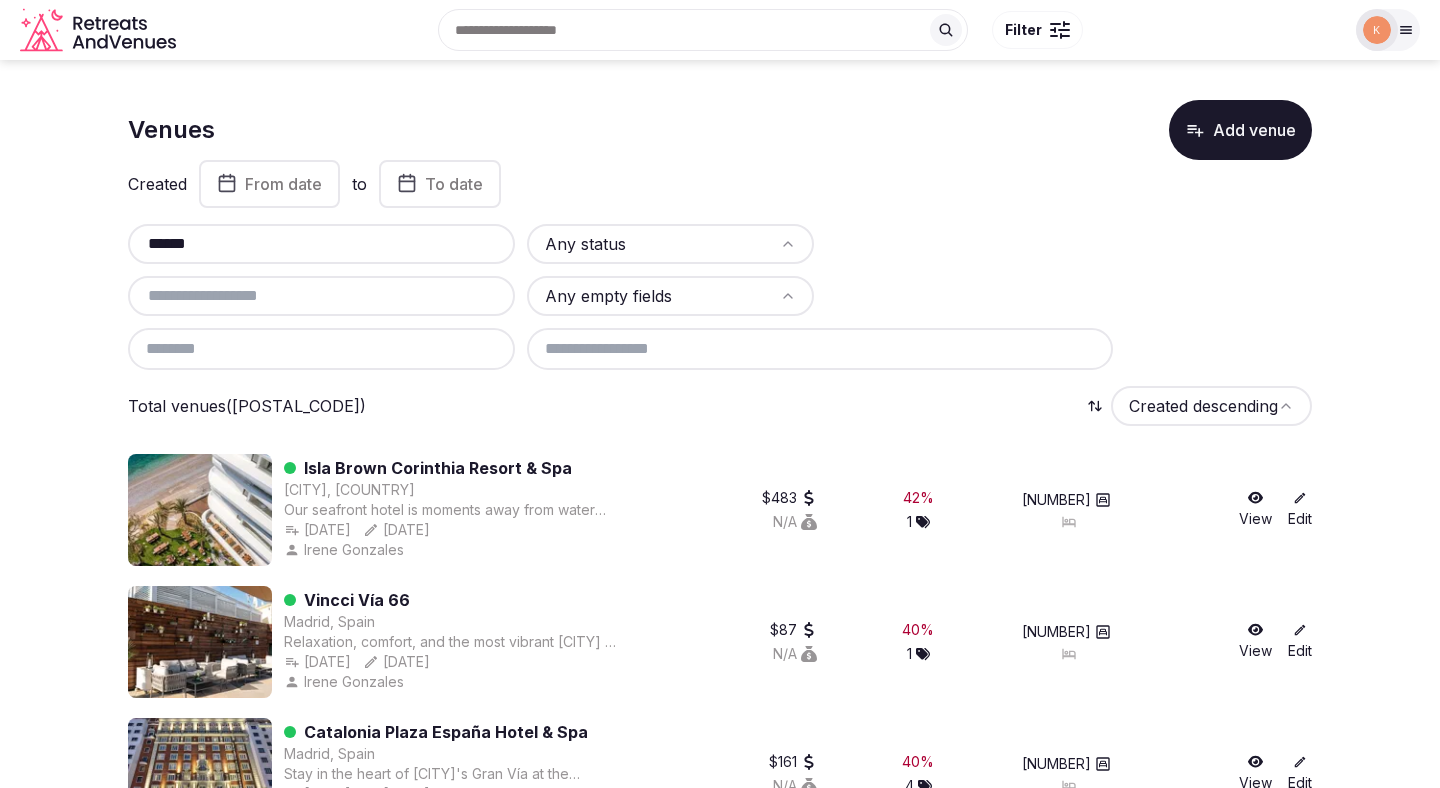 type on "******" 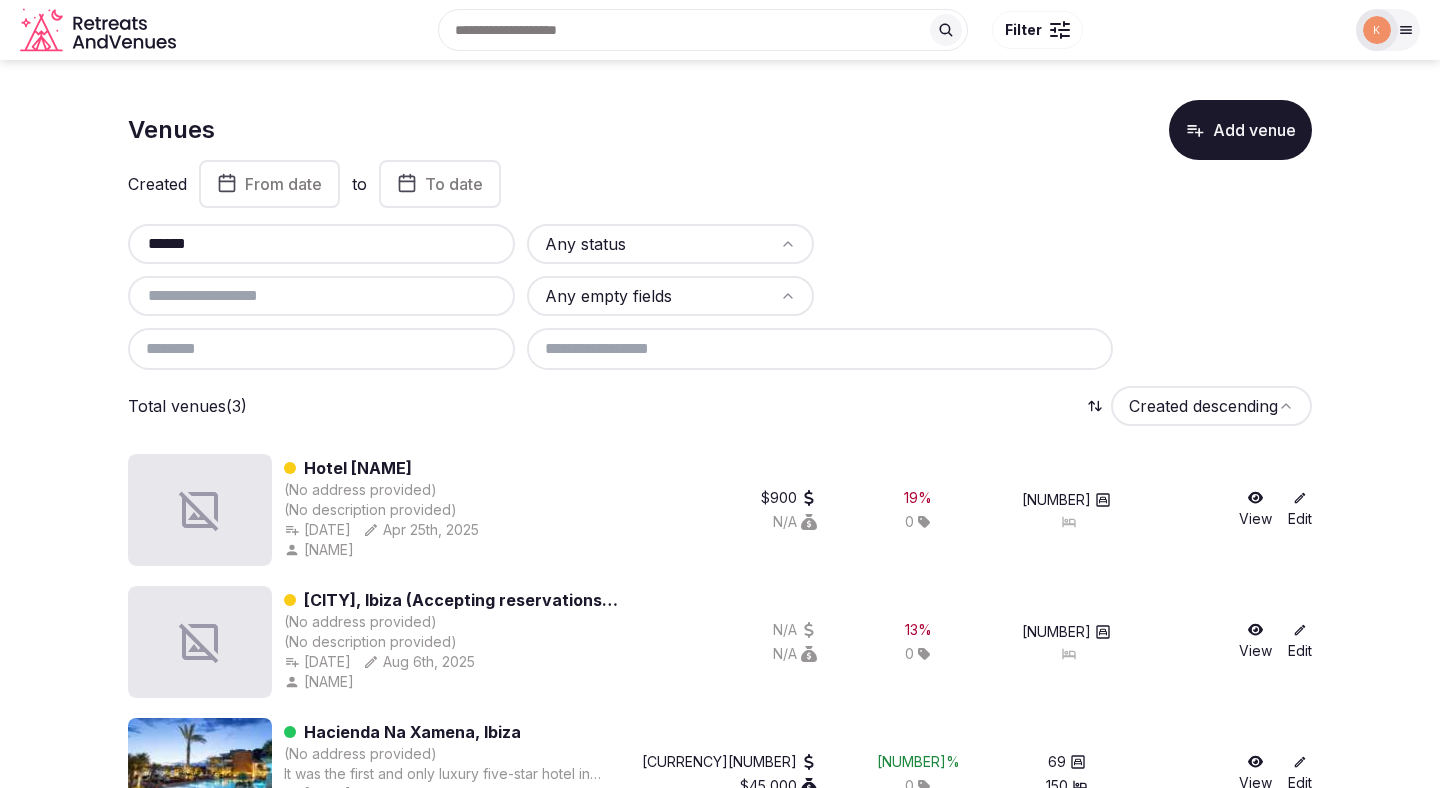 scroll, scrollTop: 66, scrollLeft: 0, axis: vertical 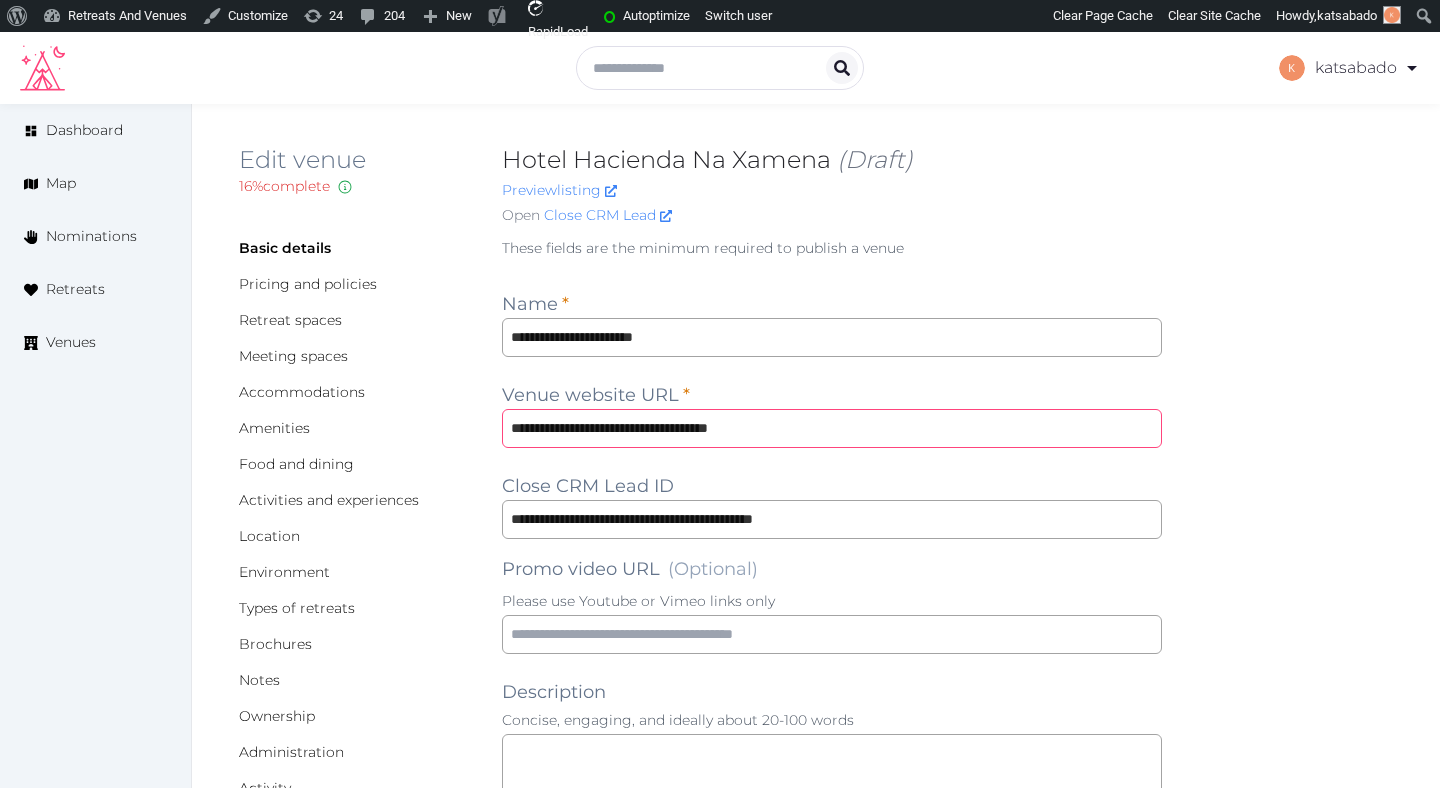 click on "**********" at bounding box center [832, 428] 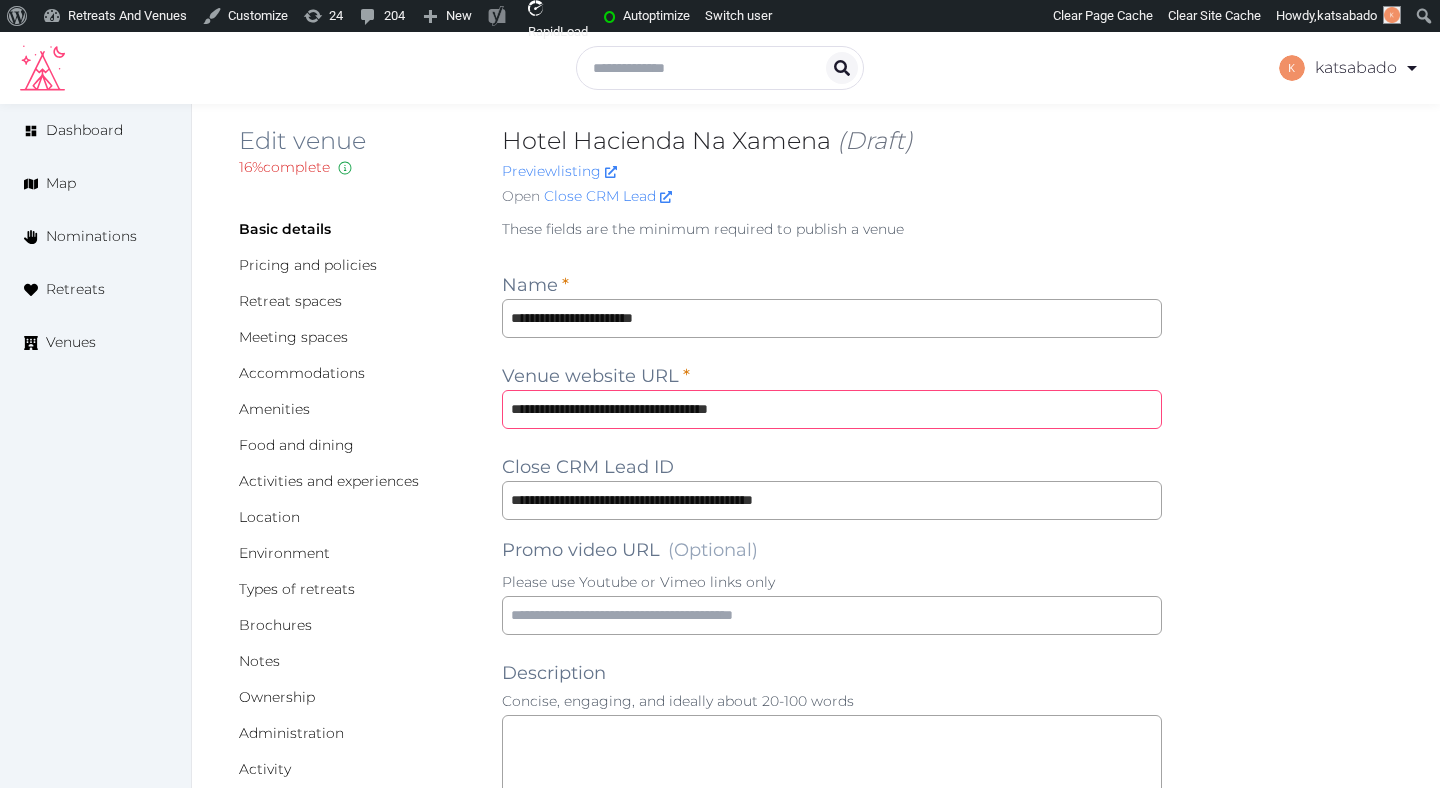 scroll, scrollTop: 22, scrollLeft: 0, axis: vertical 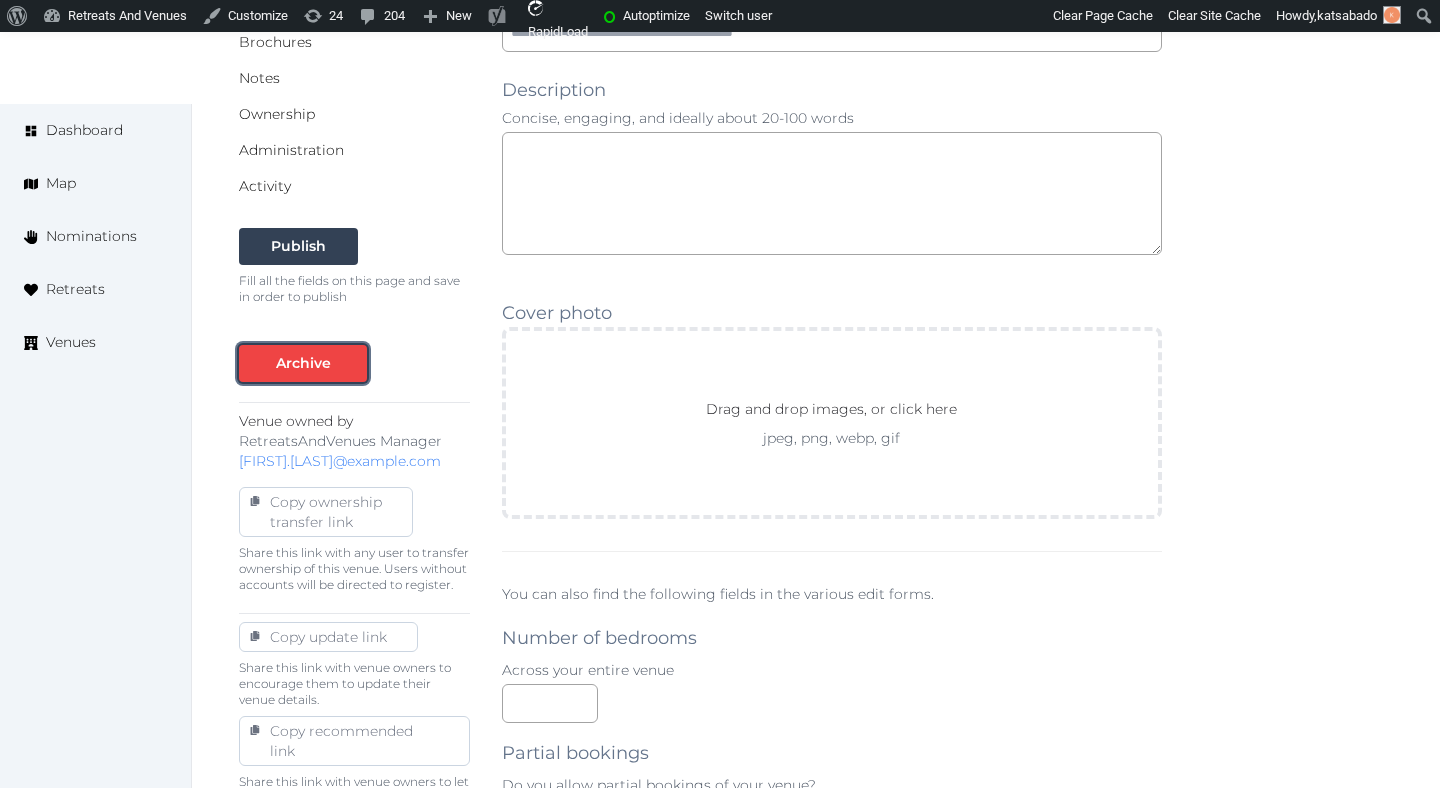 click on "Archive" at bounding box center (303, 363) 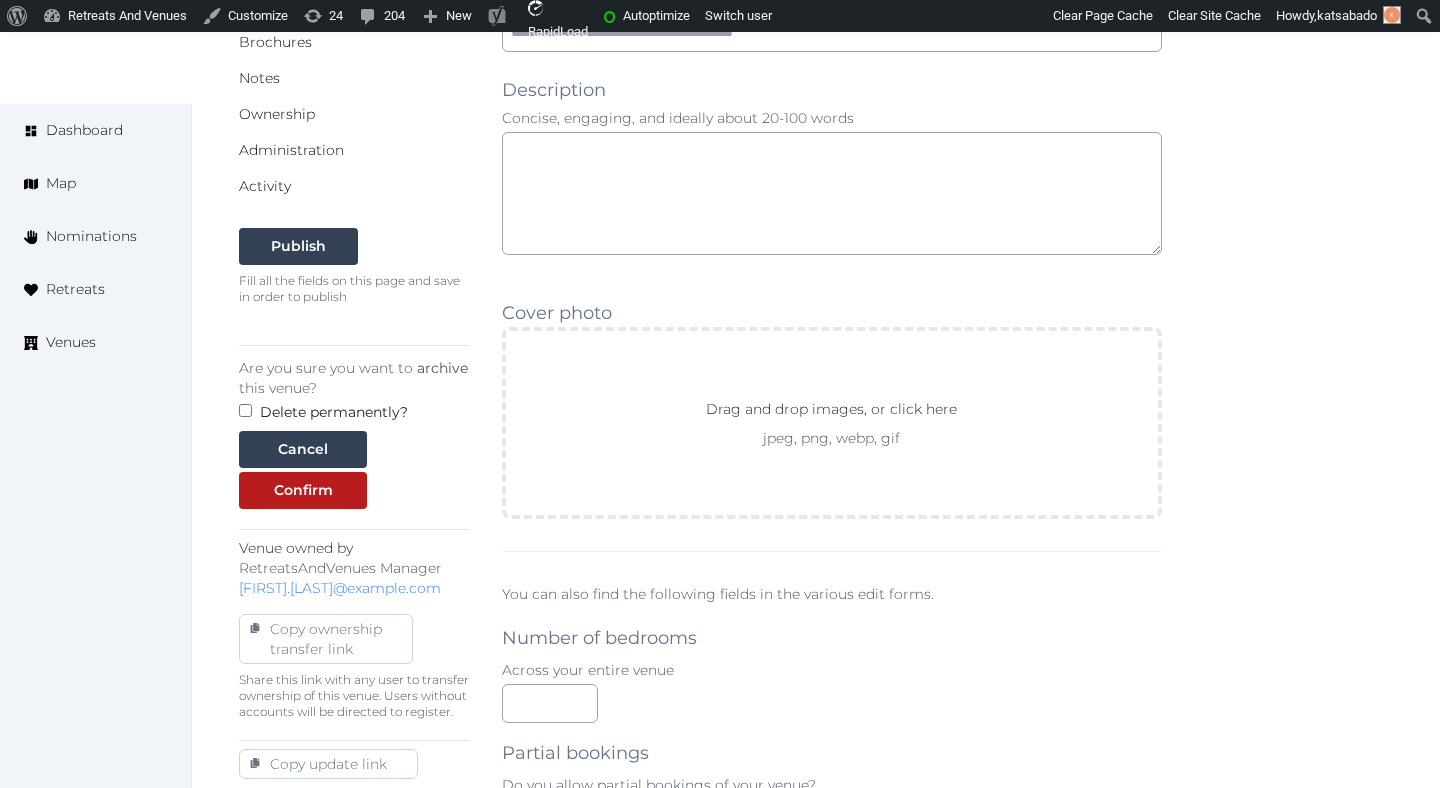 click on "Are you sure you want to   archive   this venue?" at bounding box center [354, 378] 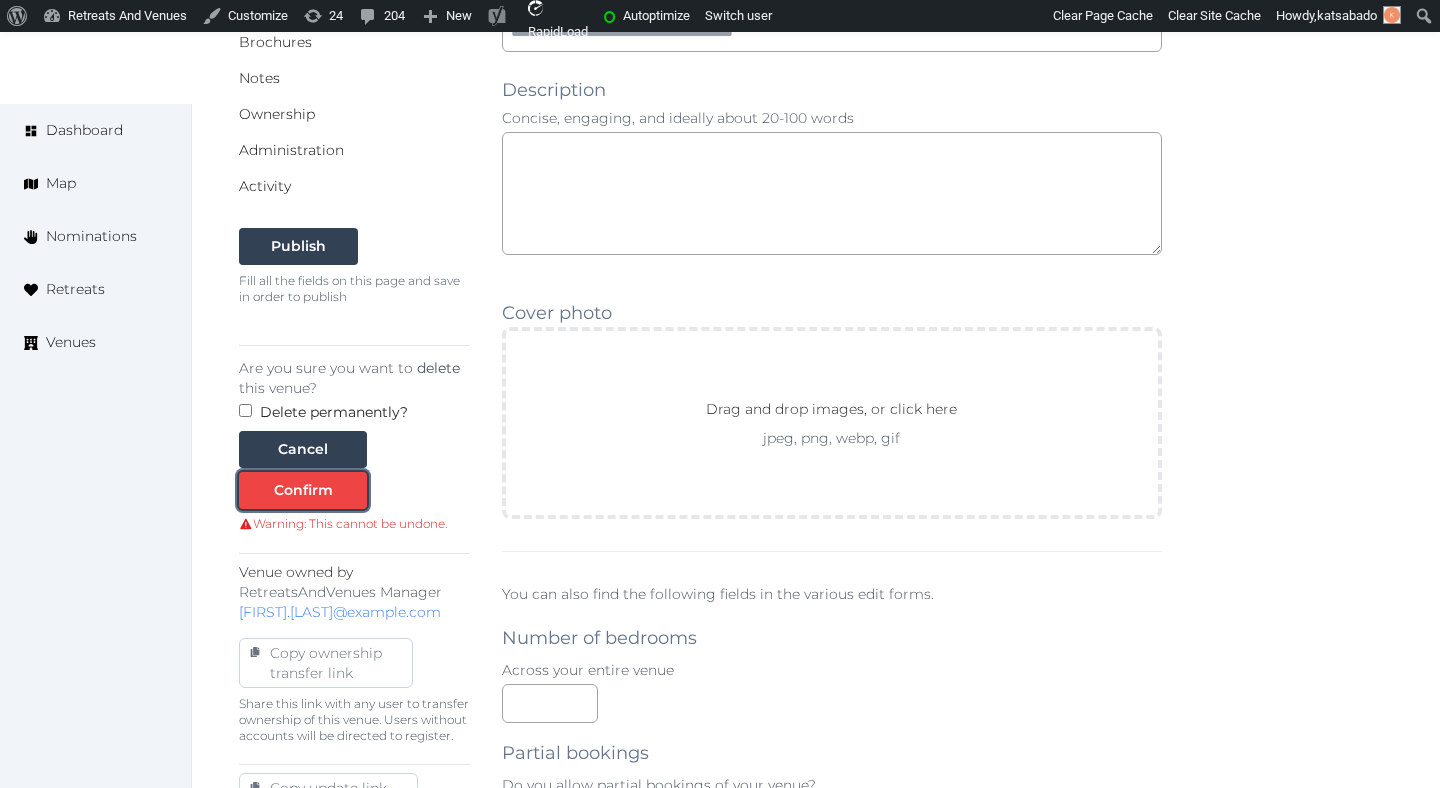 click on "Confirm" at bounding box center [303, 490] 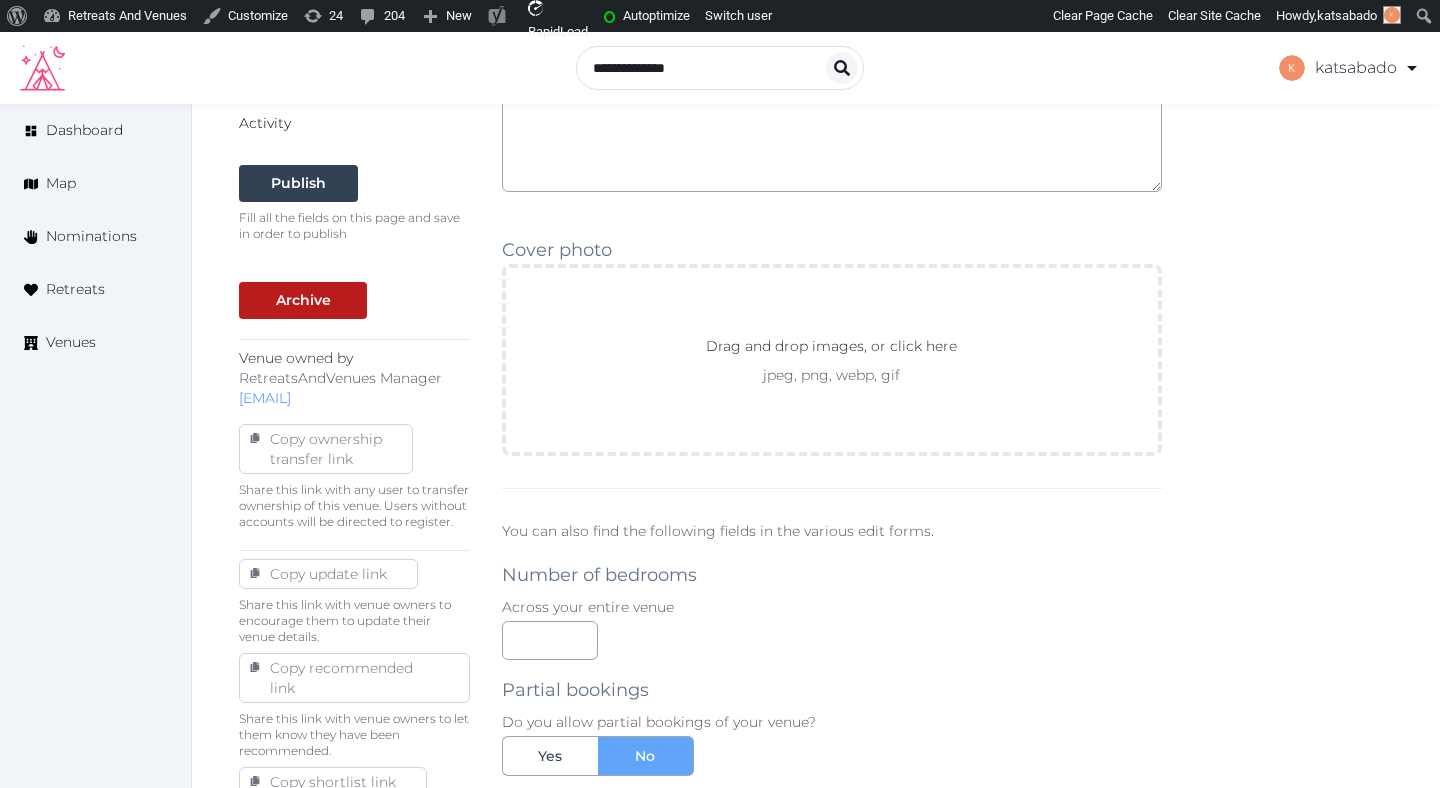 scroll, scrollTop: 677, scrollLeft: 0, axis: vertical 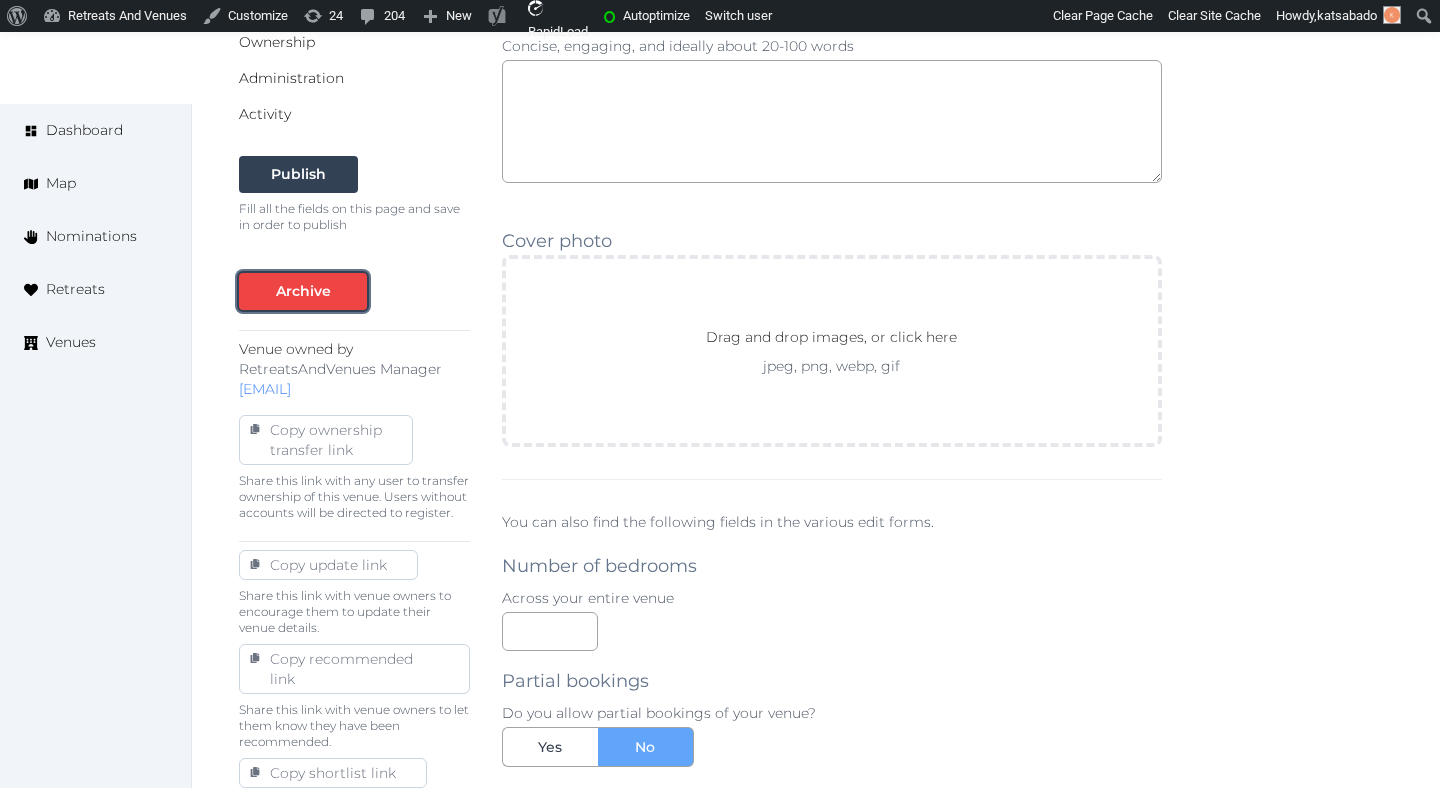 click on "Archive" at bounding box center (303, 291) 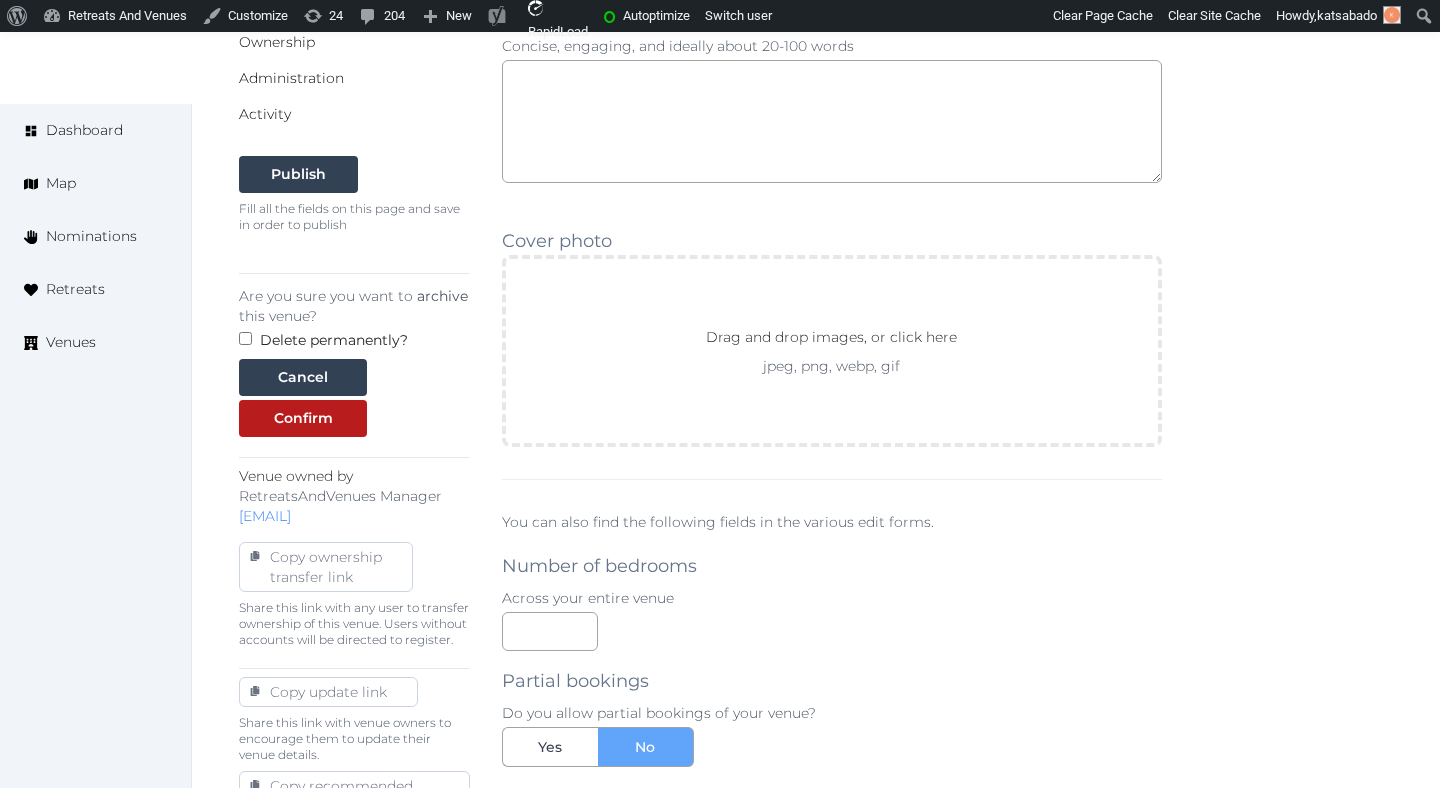 click on "Delete permanently?" at bounding box center [334, 340] 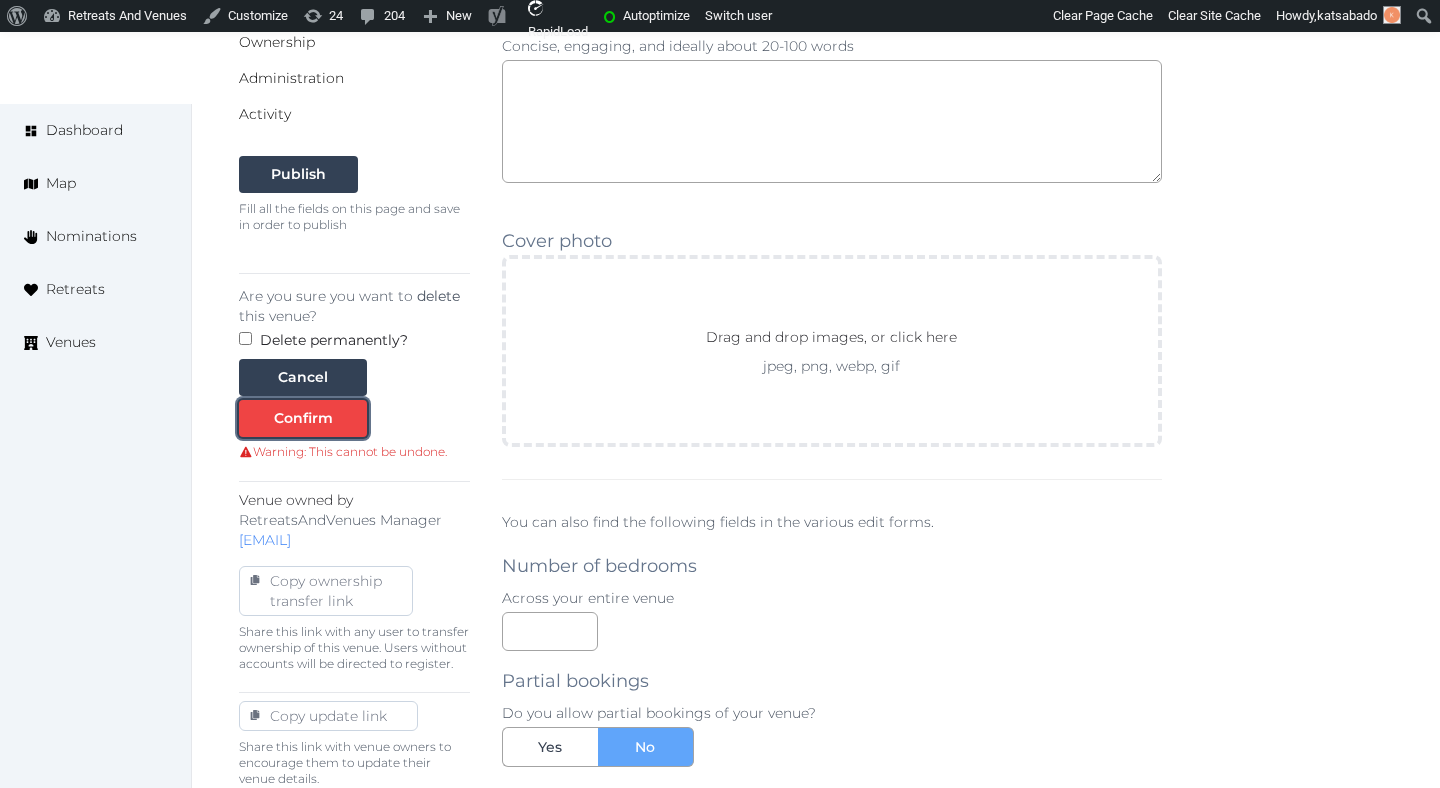 click on "Confirm" at bounding box center [303, 418] 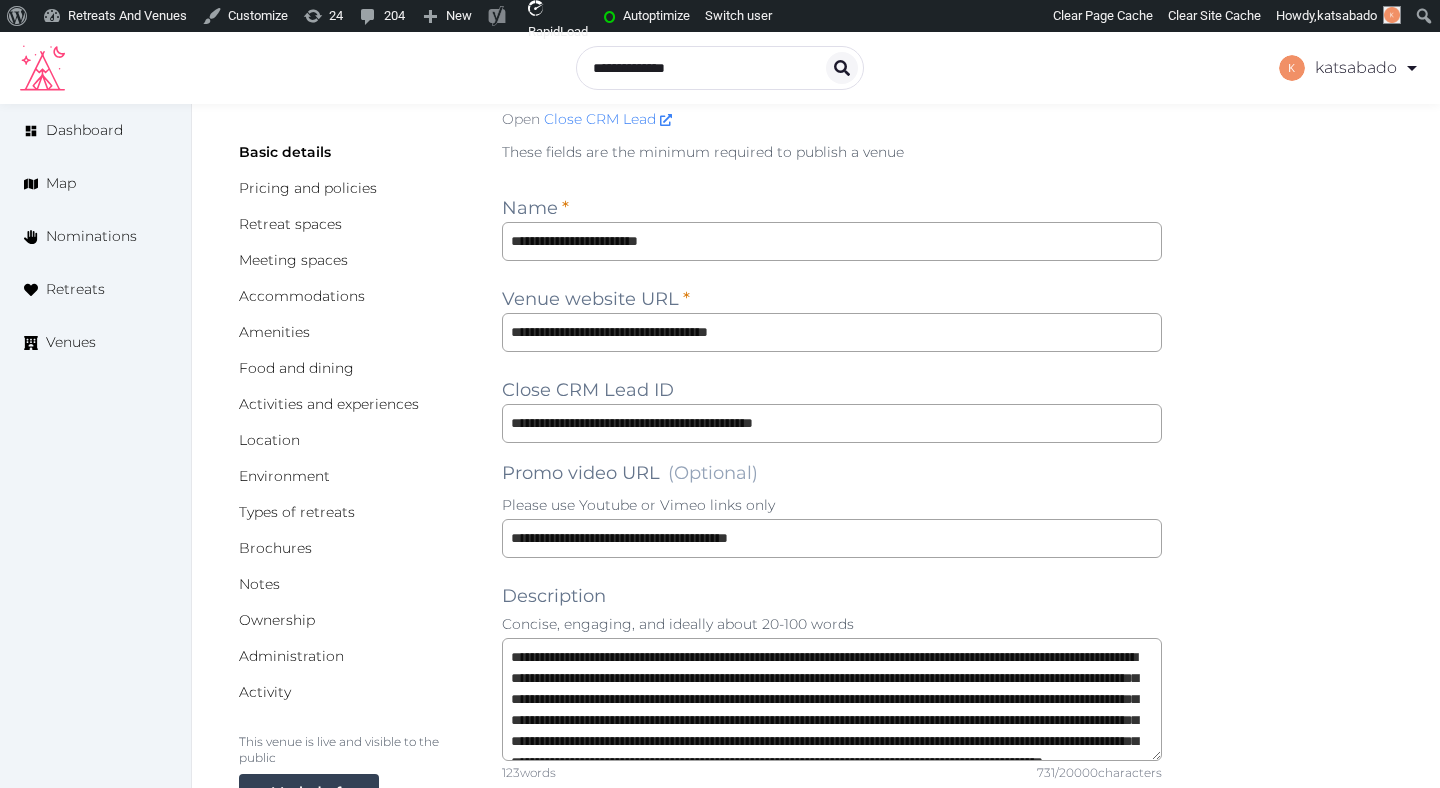 scroll, scrollTop: 112, scrollLeft: 0, axis: vertical 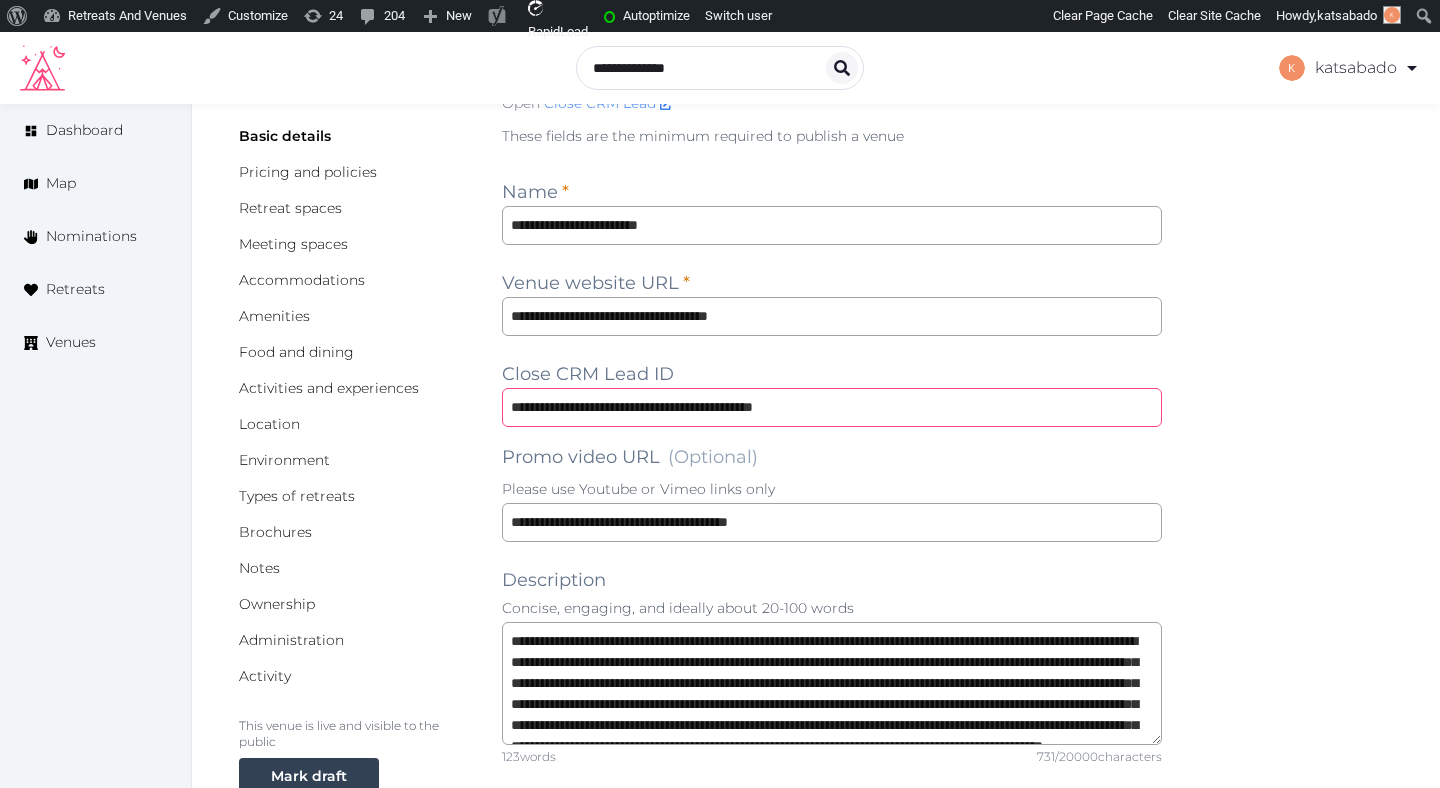 click on "**********" at bounding box center (832, 407) 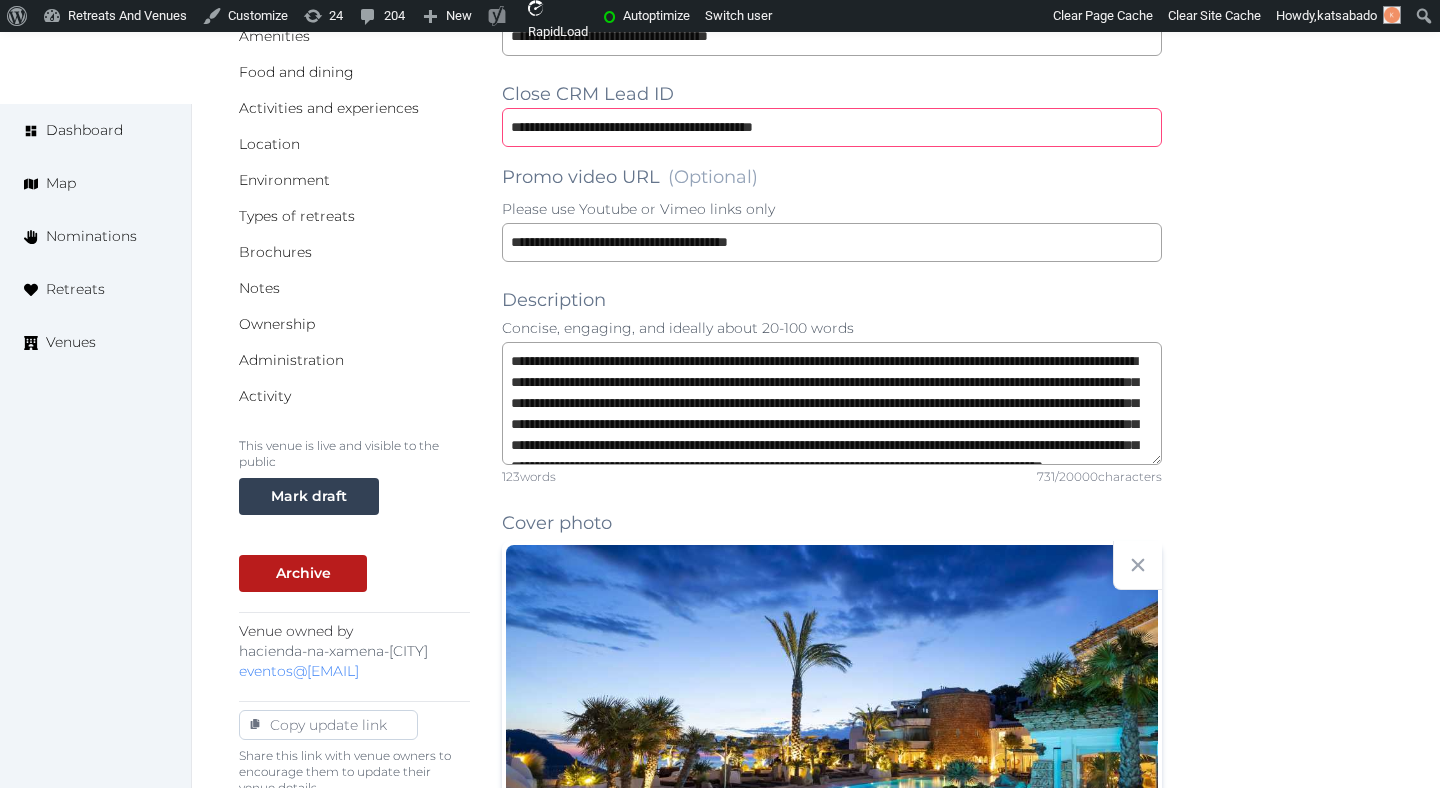 scroll, scrollTop: 407, scrollLeft: 0, axis: vertical 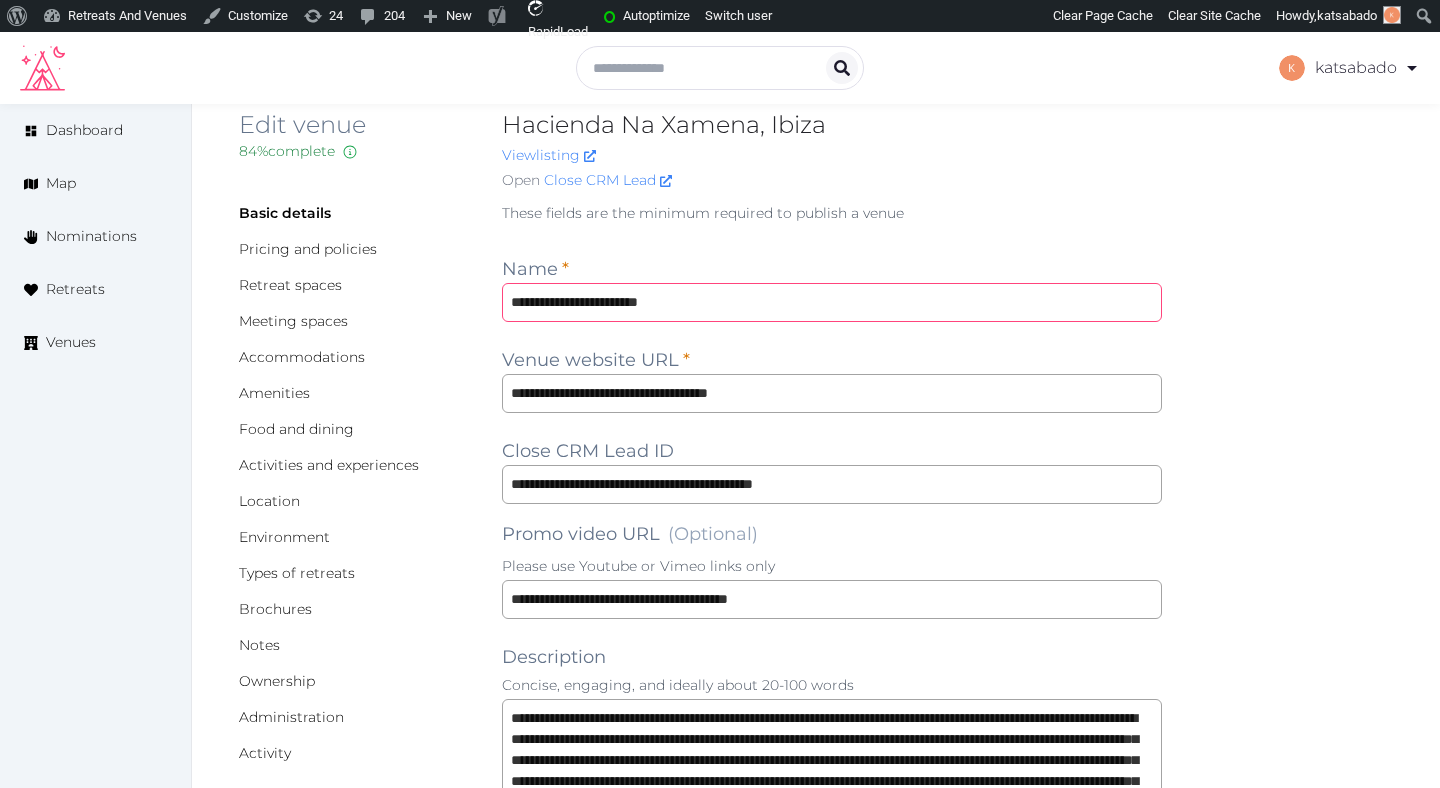 click on "**********" at bounding box center [832, 302] 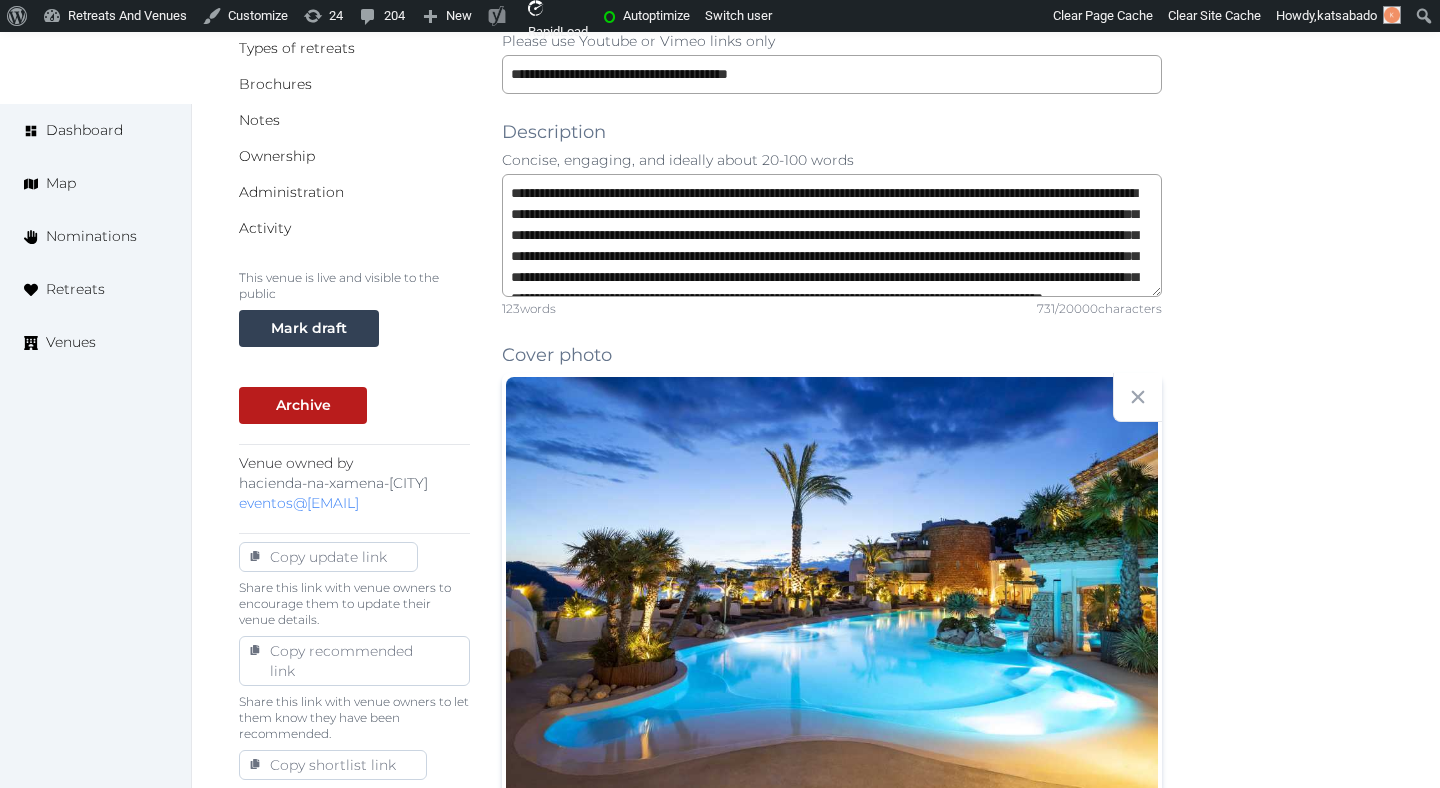 scroll, scrollTop: 615, scrollLeft: 0, axis: vertical 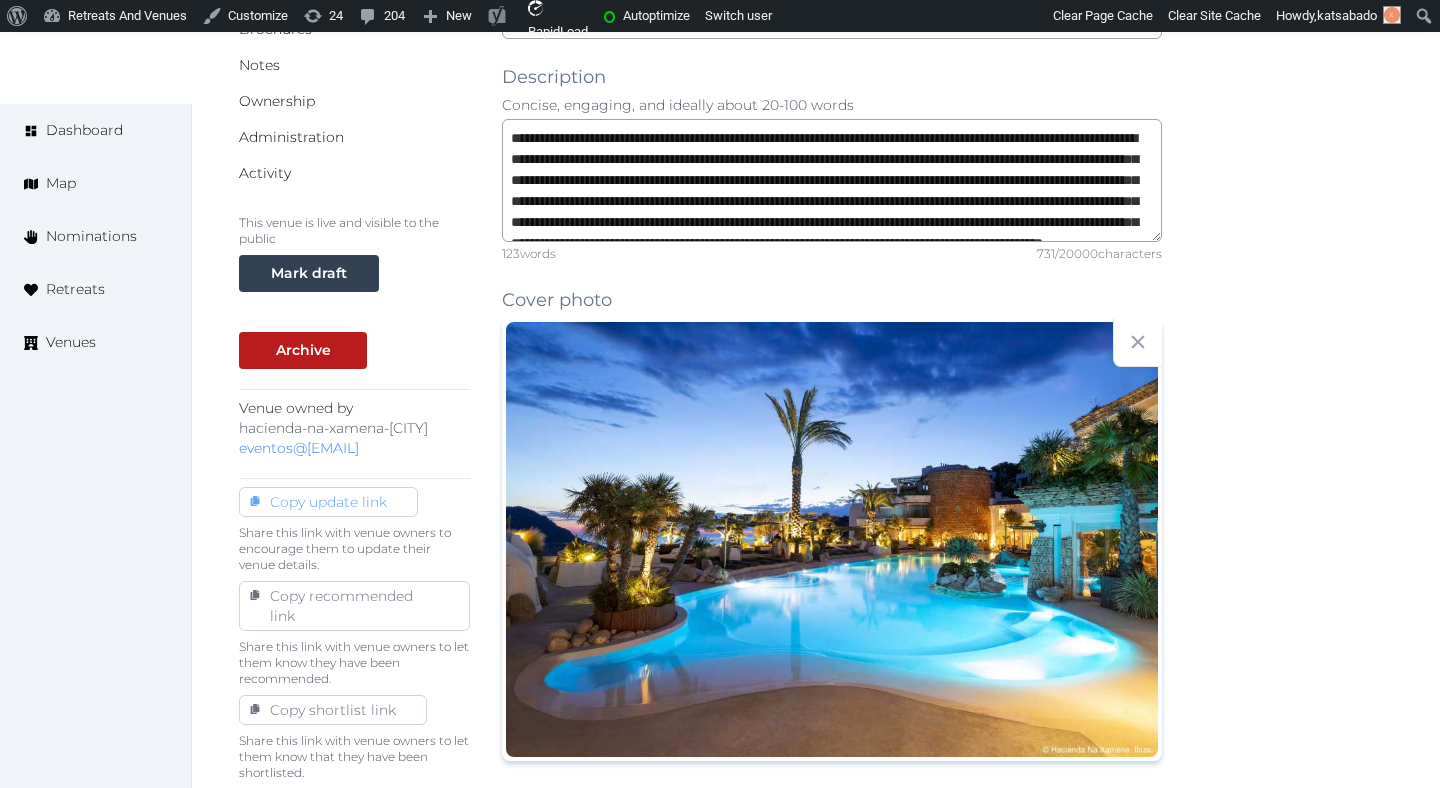 click on "Copy update link" at bounding box center [328, 502] 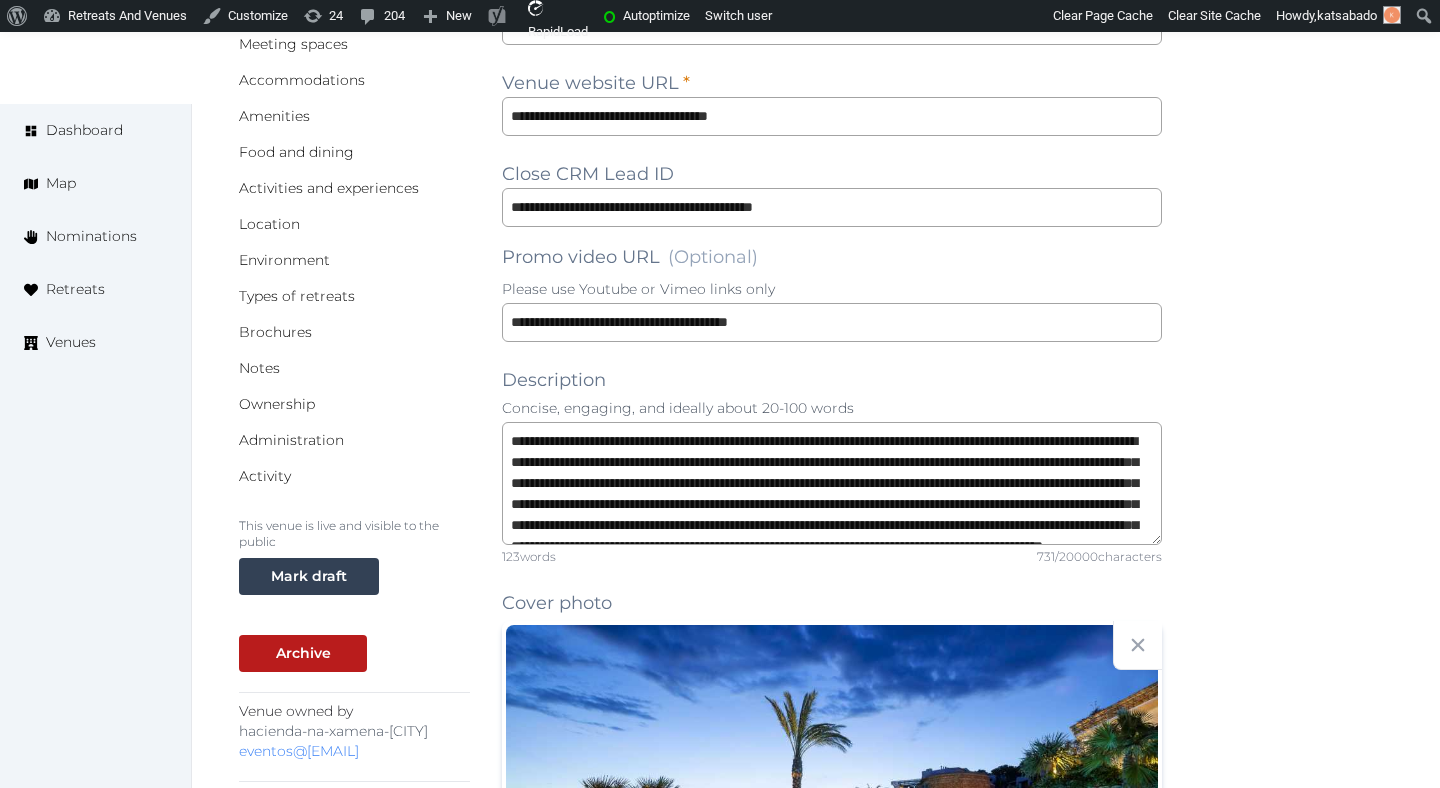 scroll, scrollTop: 266, scrollLeft: 0, axis: vertical 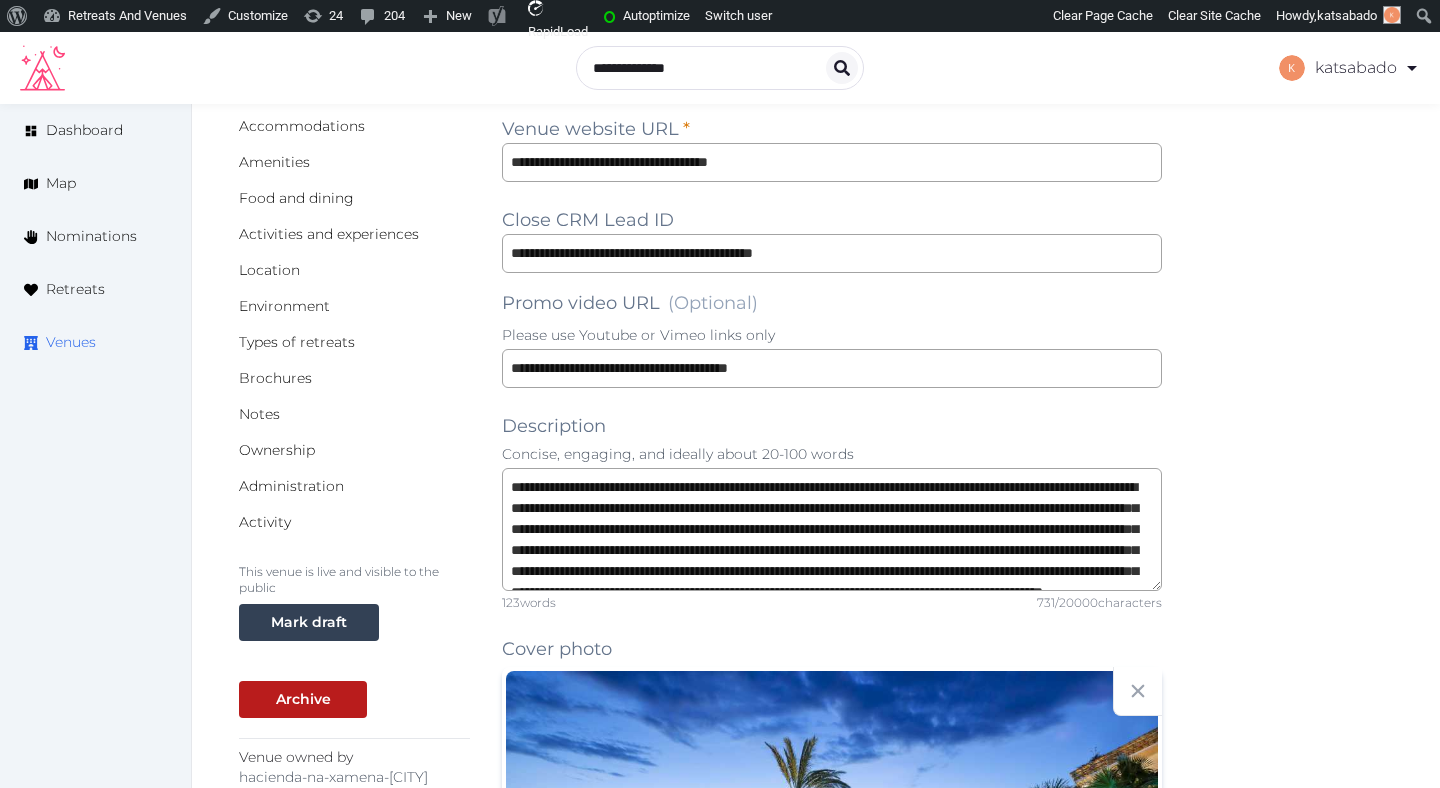 click on "Venues" at bounding box center [71, 342] 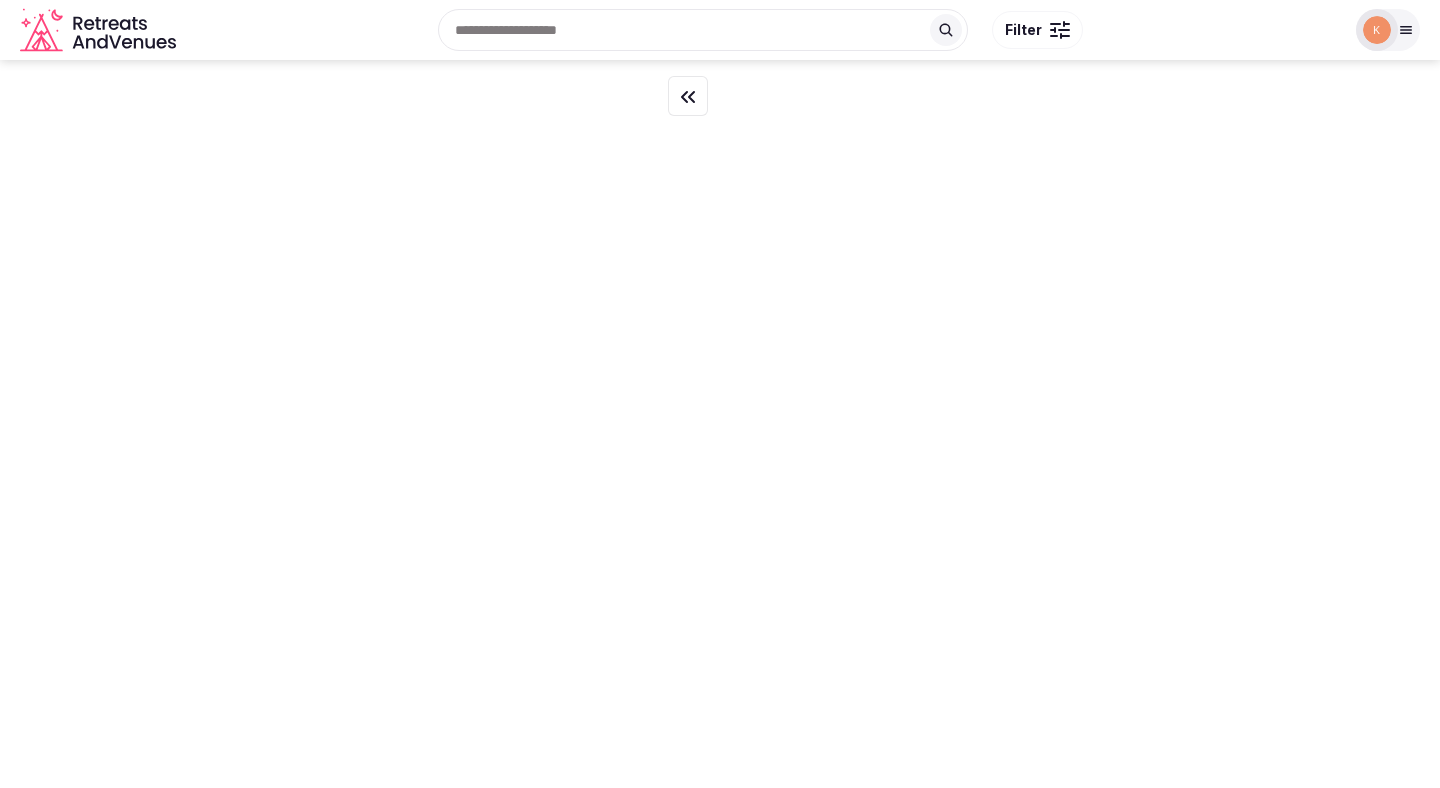 scroll, scrollTop: 0, scrollLeft: 0, axis: both 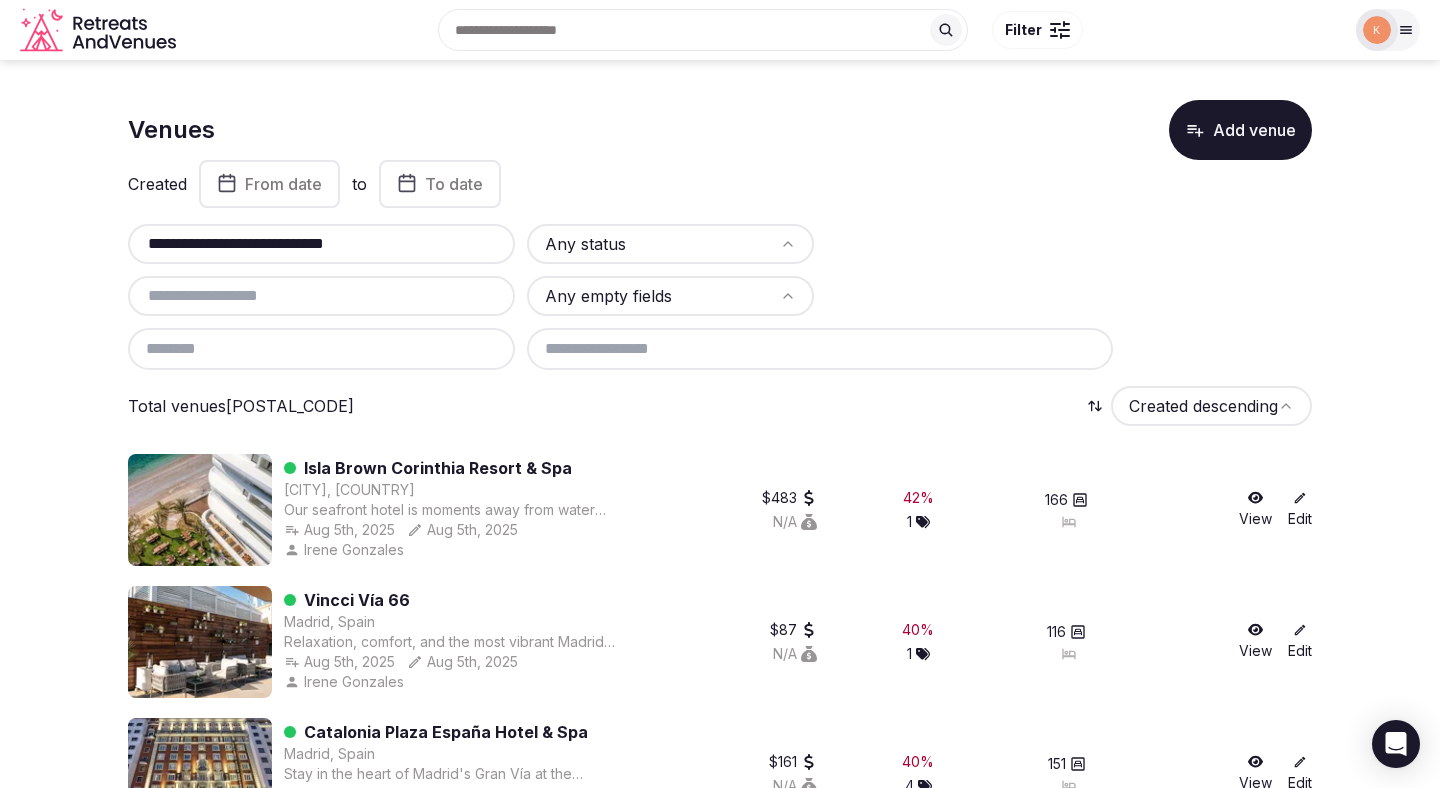 type on "**********" 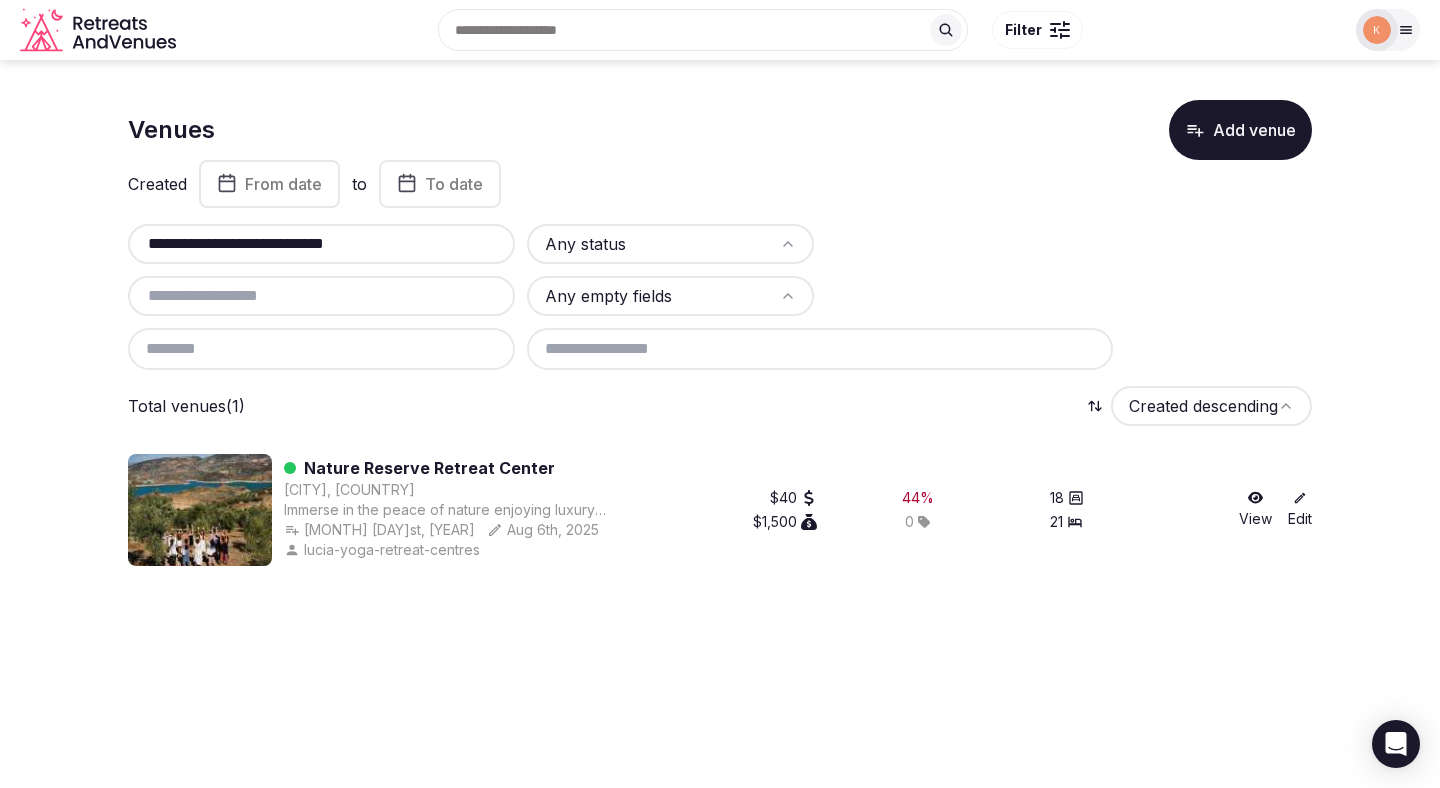 click on "Nature Reserve Retreat Center" at bounding box center [429, 468] 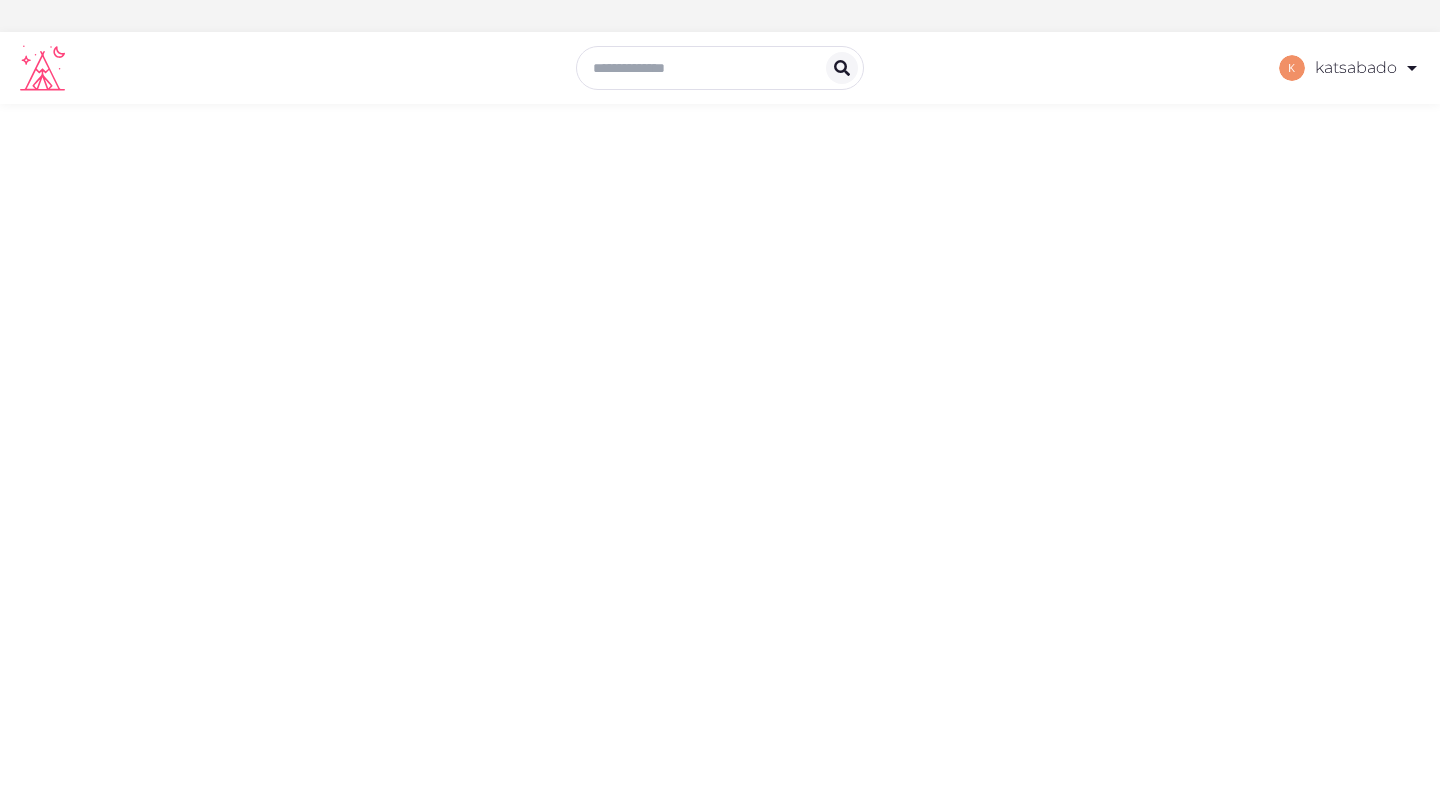 scroll, scrollTop: 0, scrollLeft: 0, axis: both 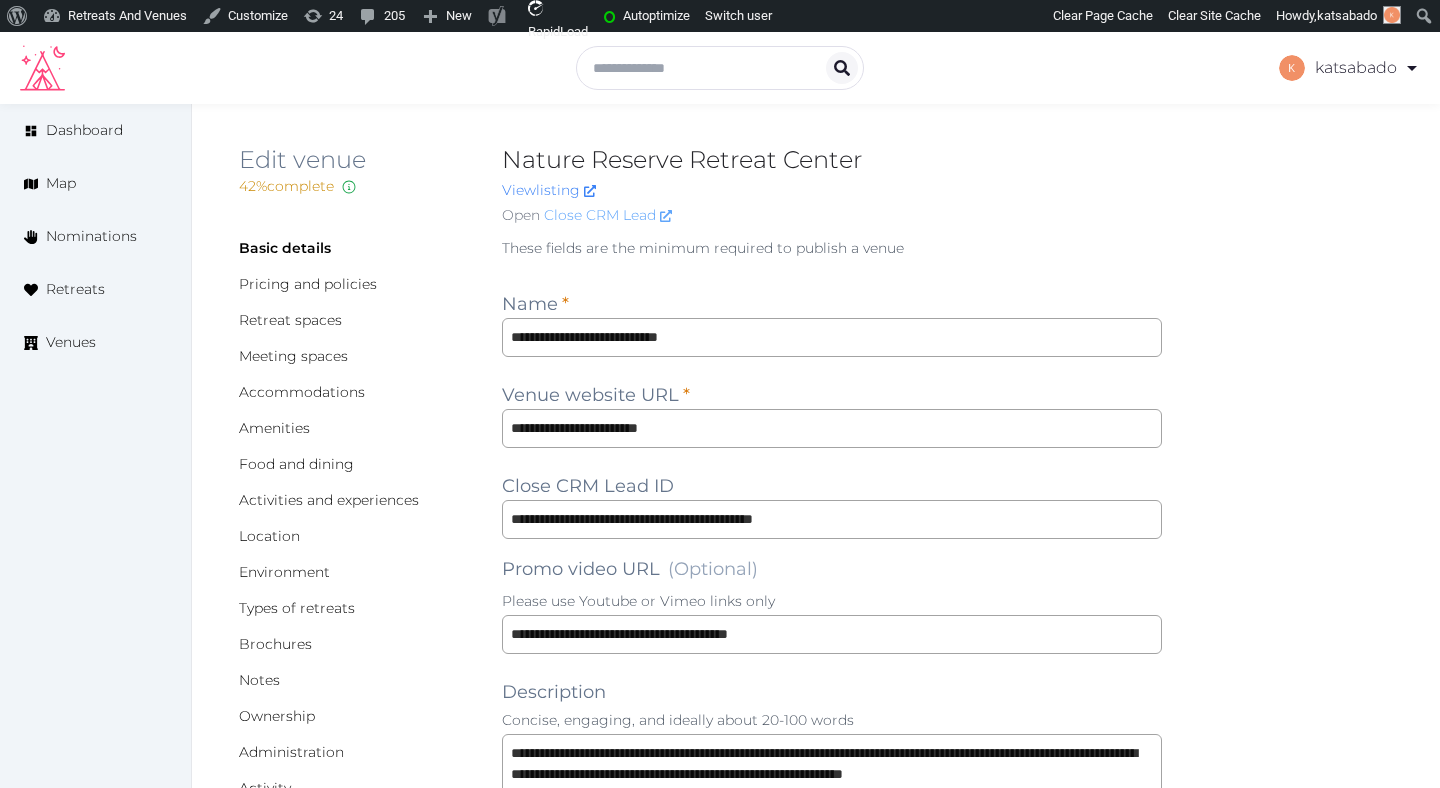click on "Close CRM Lead" at bounding box center [608, 215] 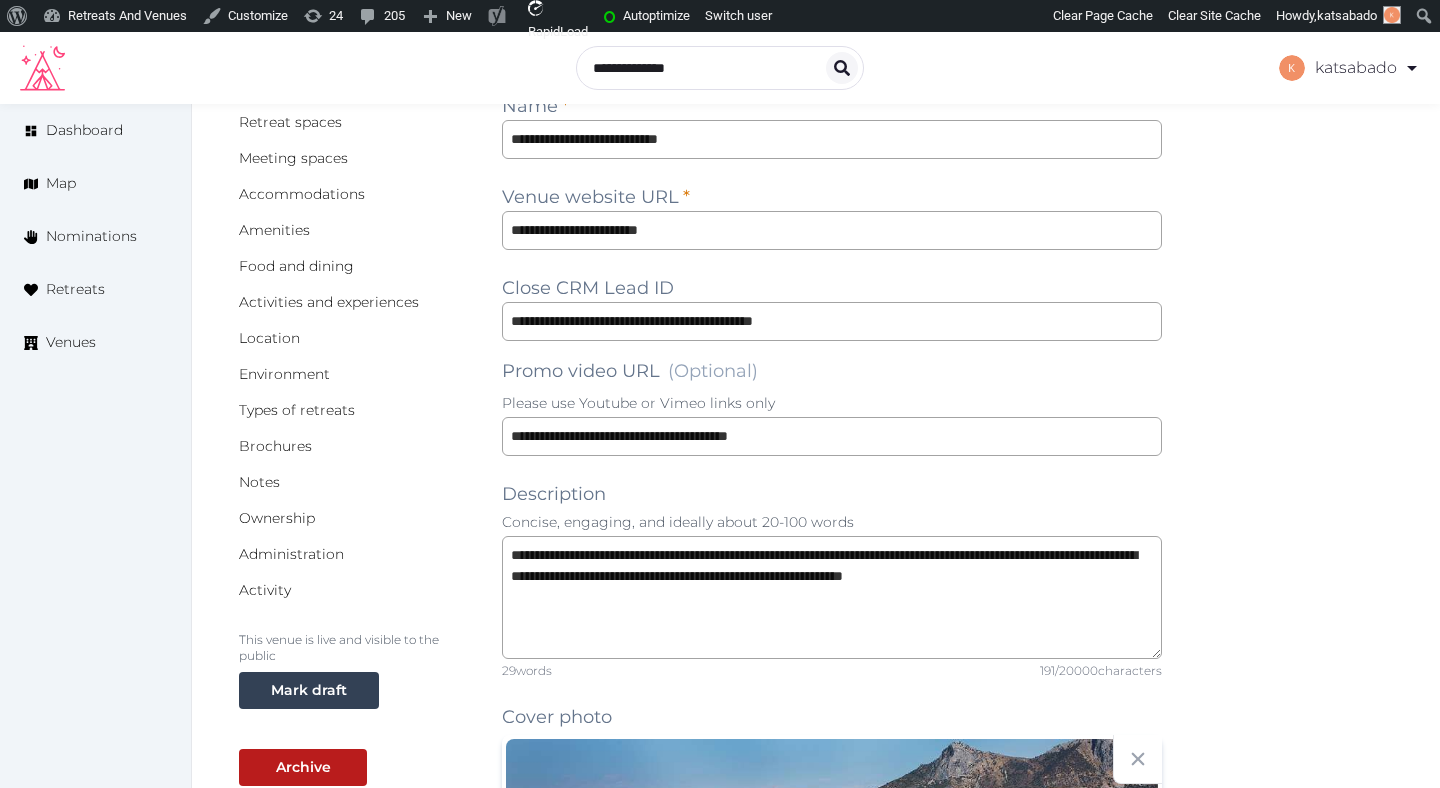 scroll, scrollTop: 111, scrollLeft: 0, axis: vertical 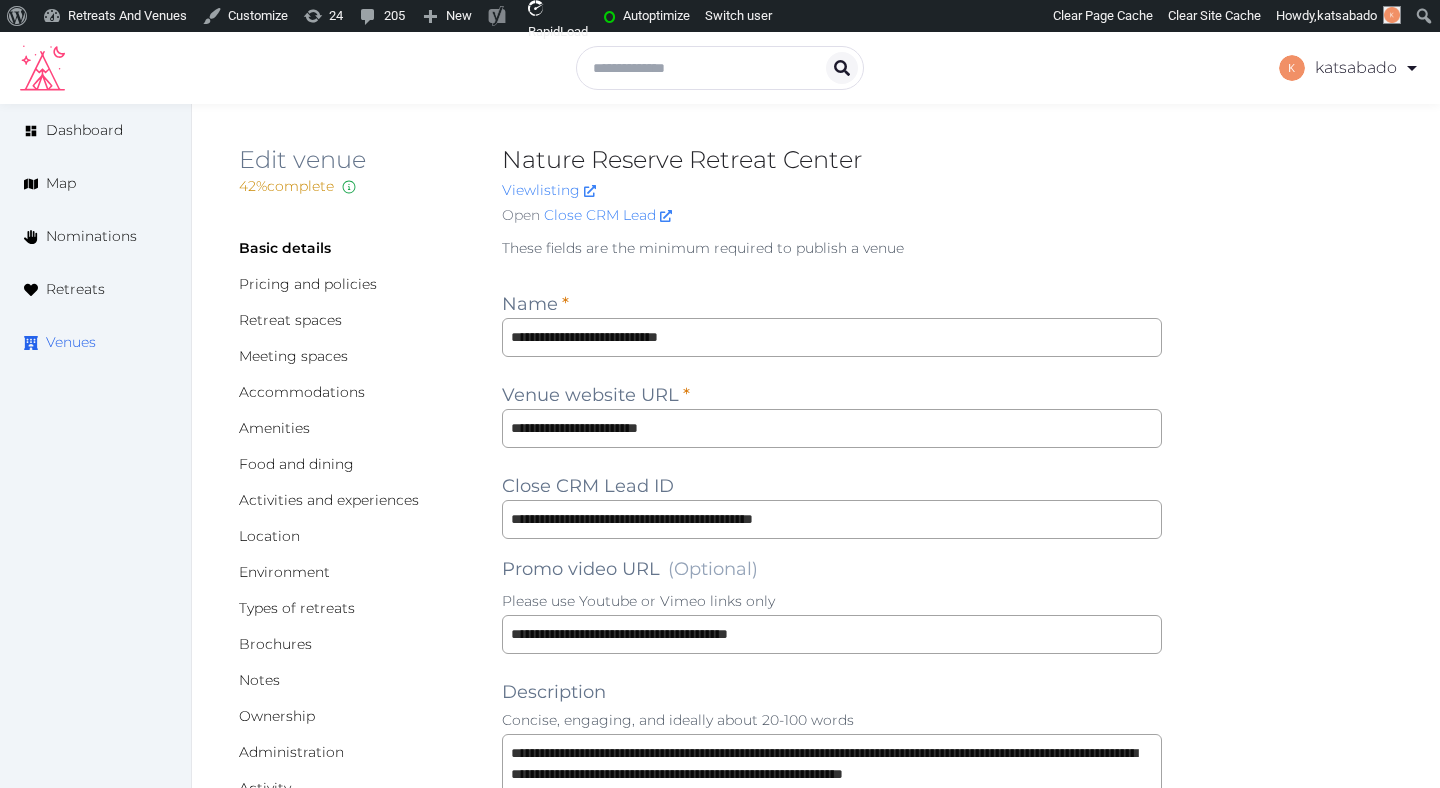 click on "Venues" at bounding box center (71, 342) 